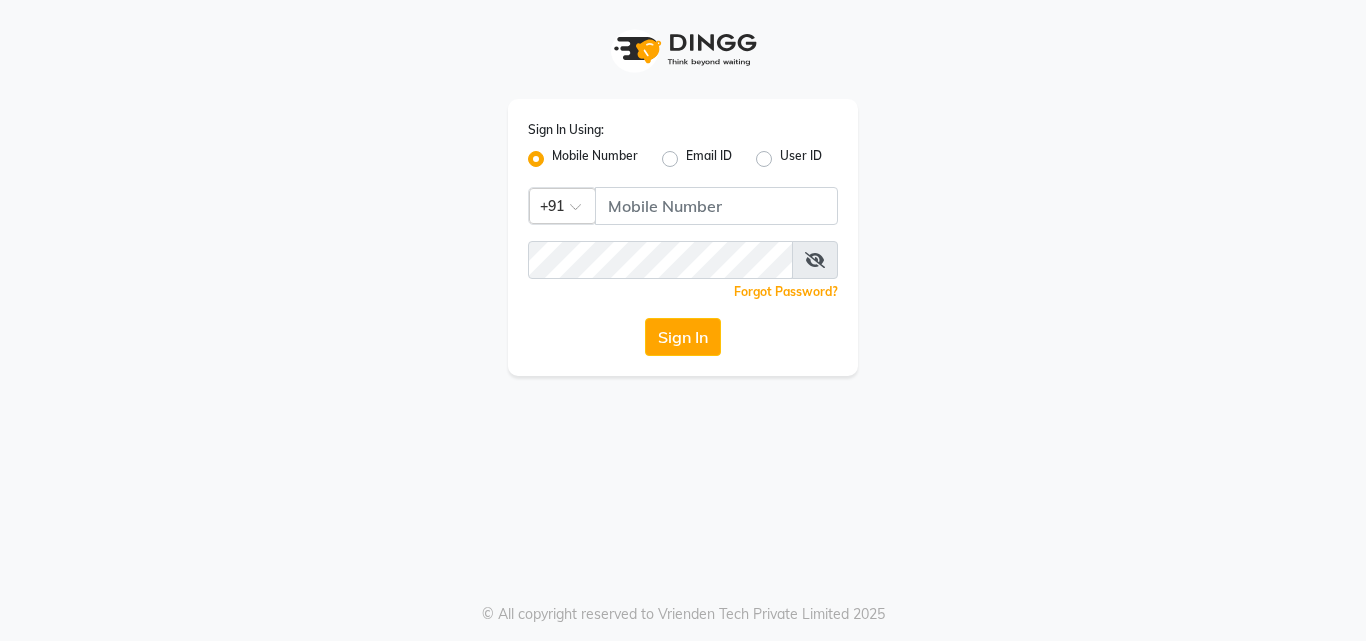 click 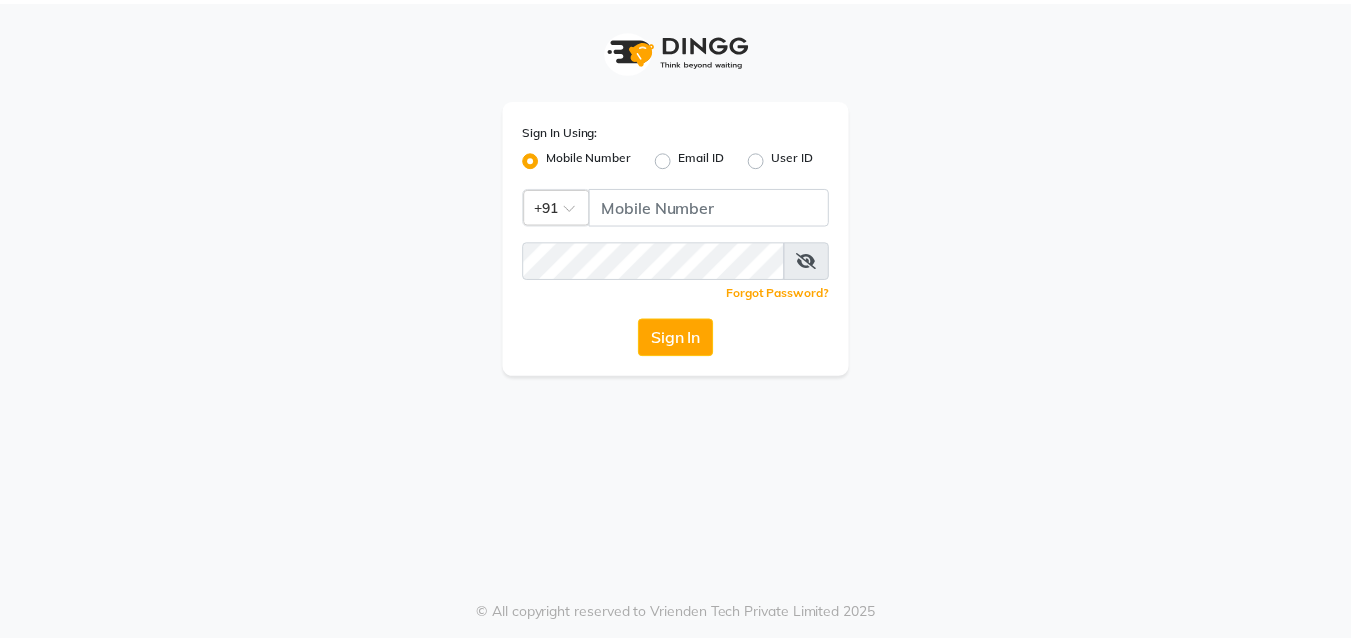 scroll, scrollTop: 0, scrollLeft: 0, axis: both 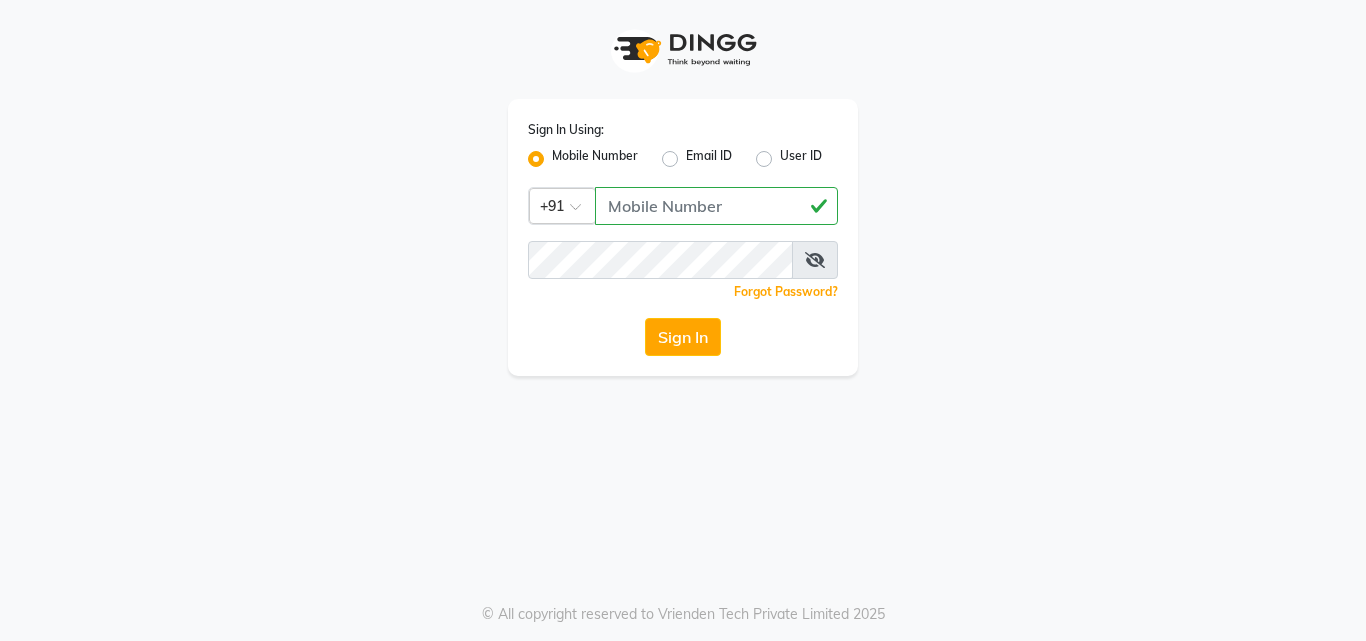 type on "[PHONE]" 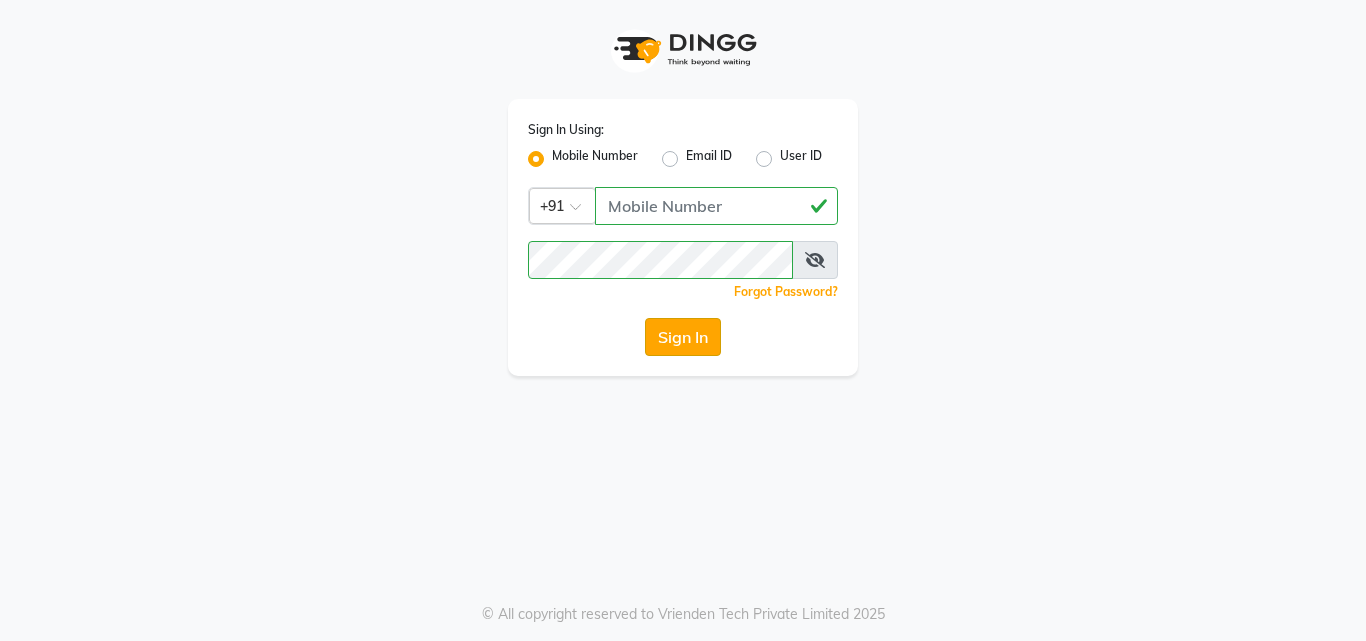 click on "Sign In" 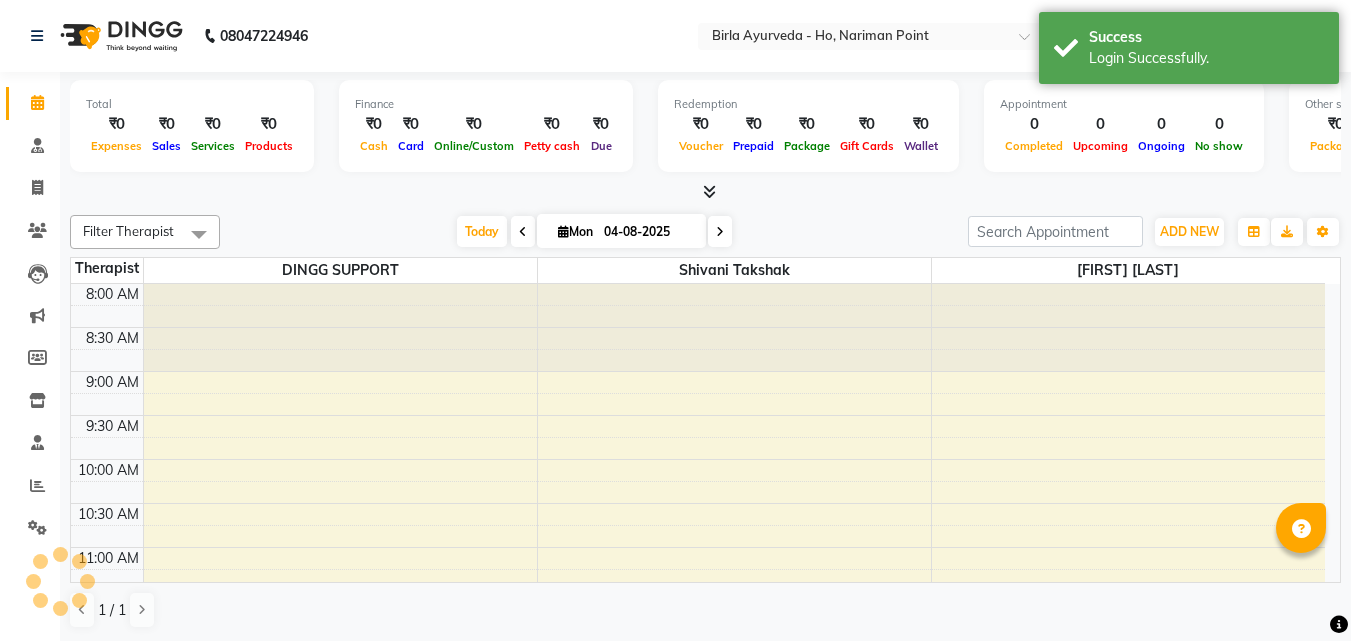 scroll, scrollTop: 0, scrollLeft: 0, axis: both 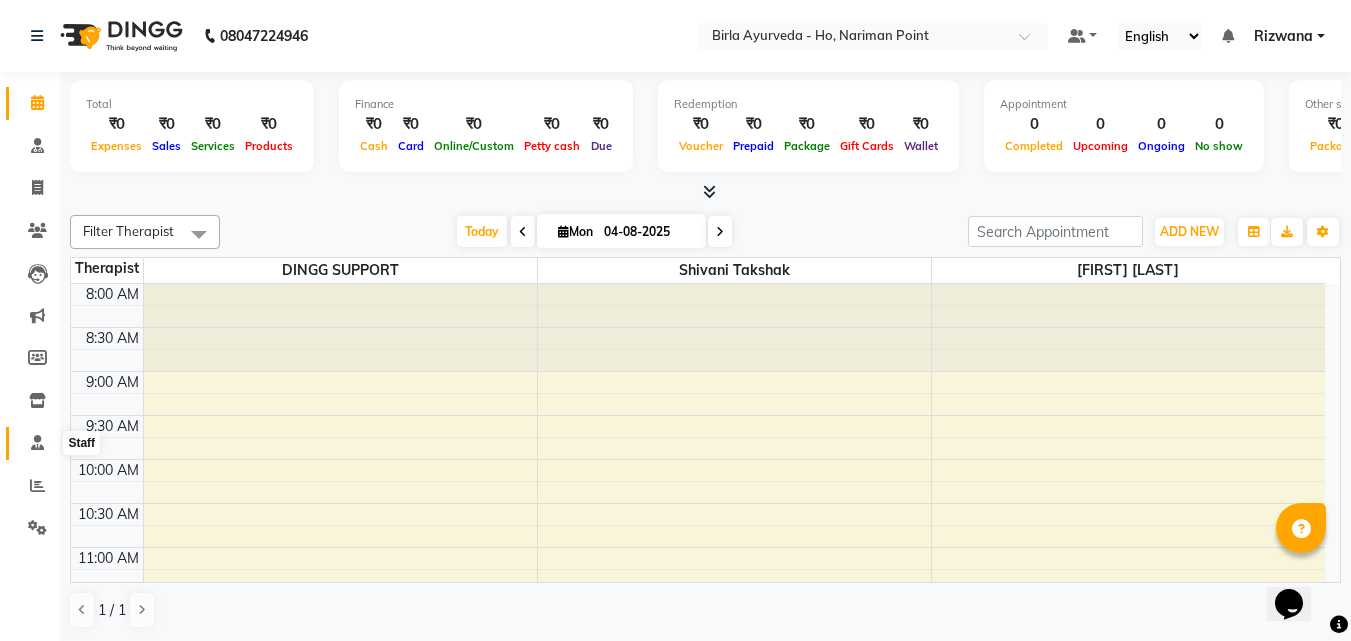 click 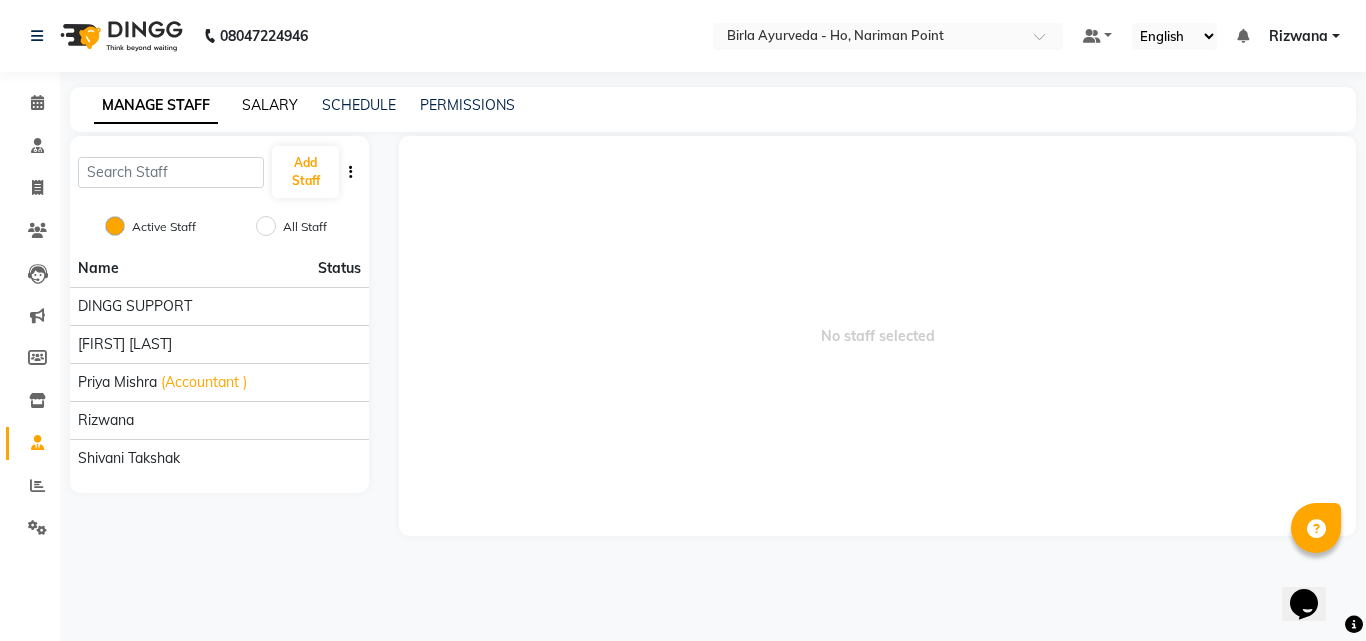 click on "SALARY" 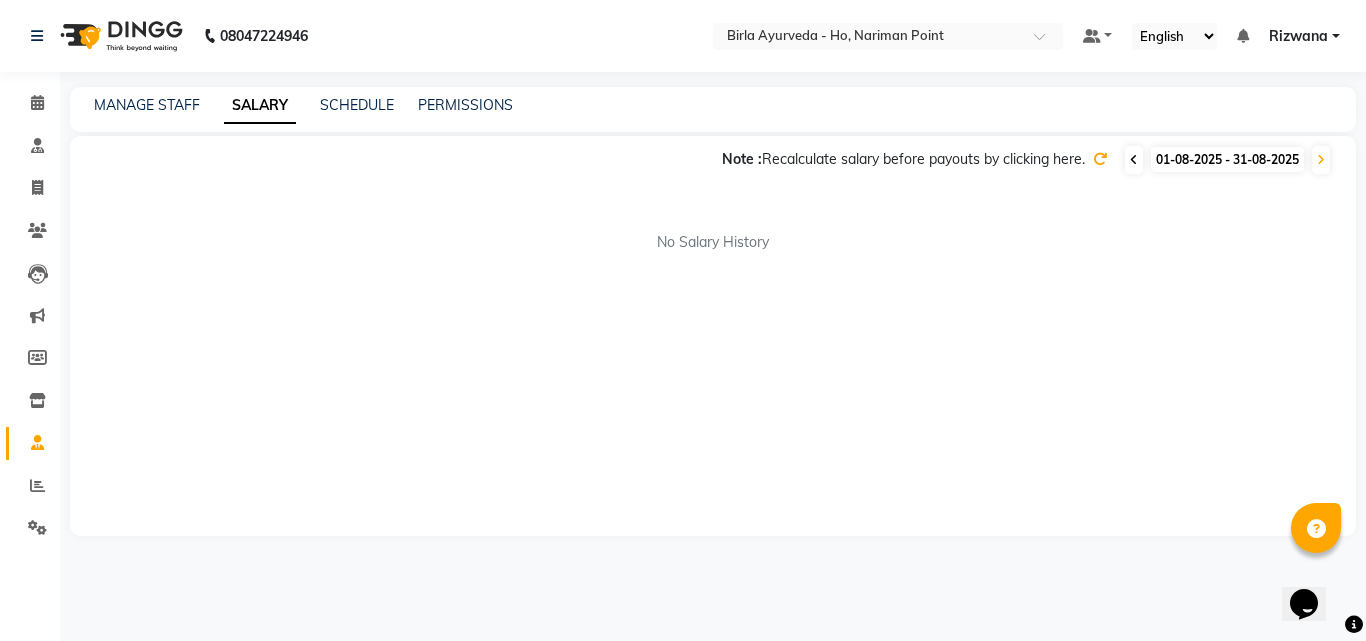 click 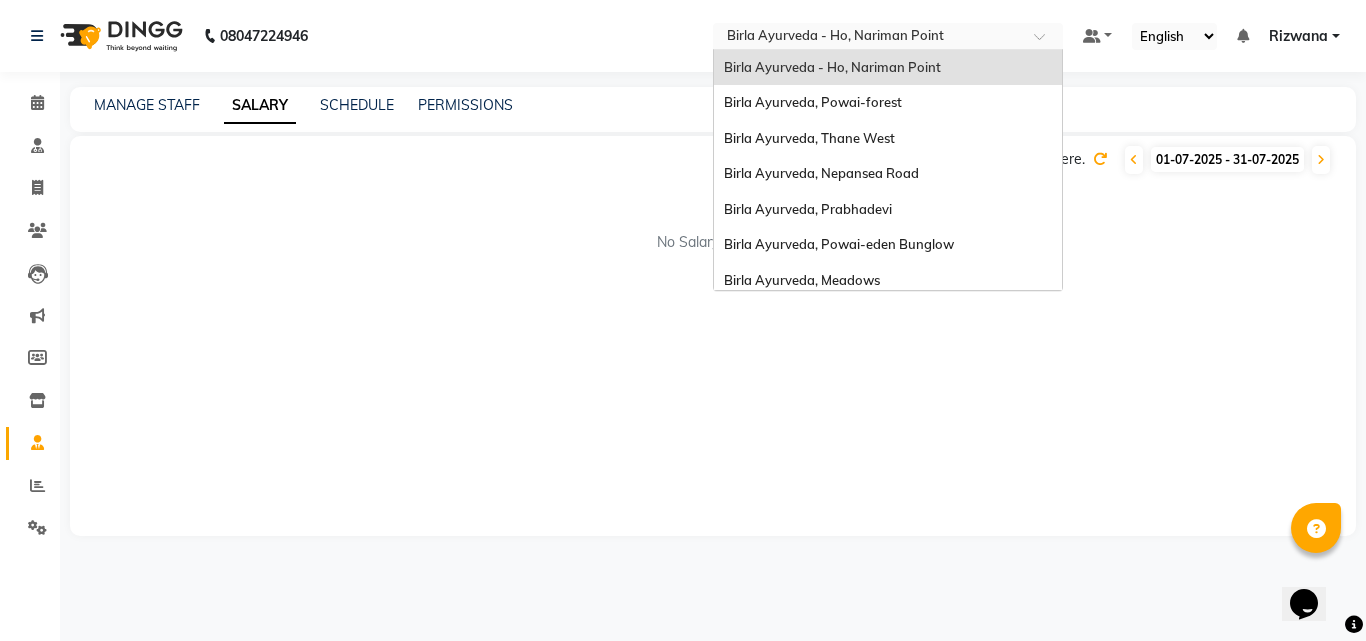 click at bounding box center (868, 38) 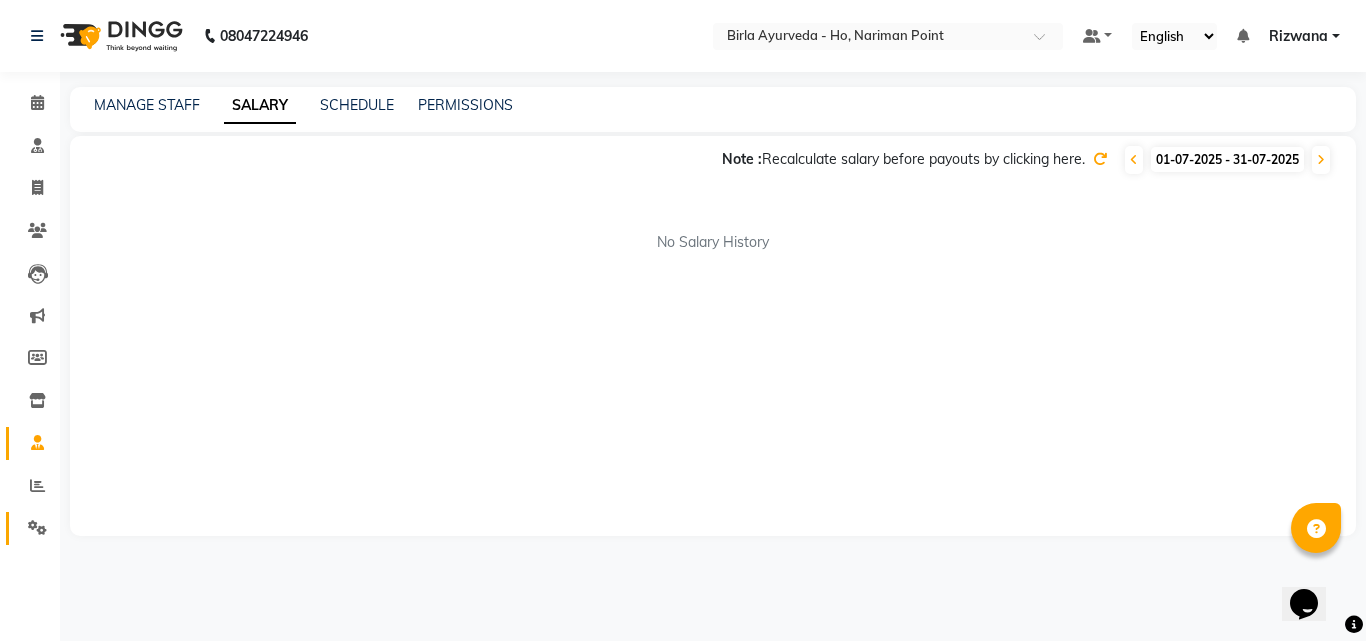 click on "Settings" 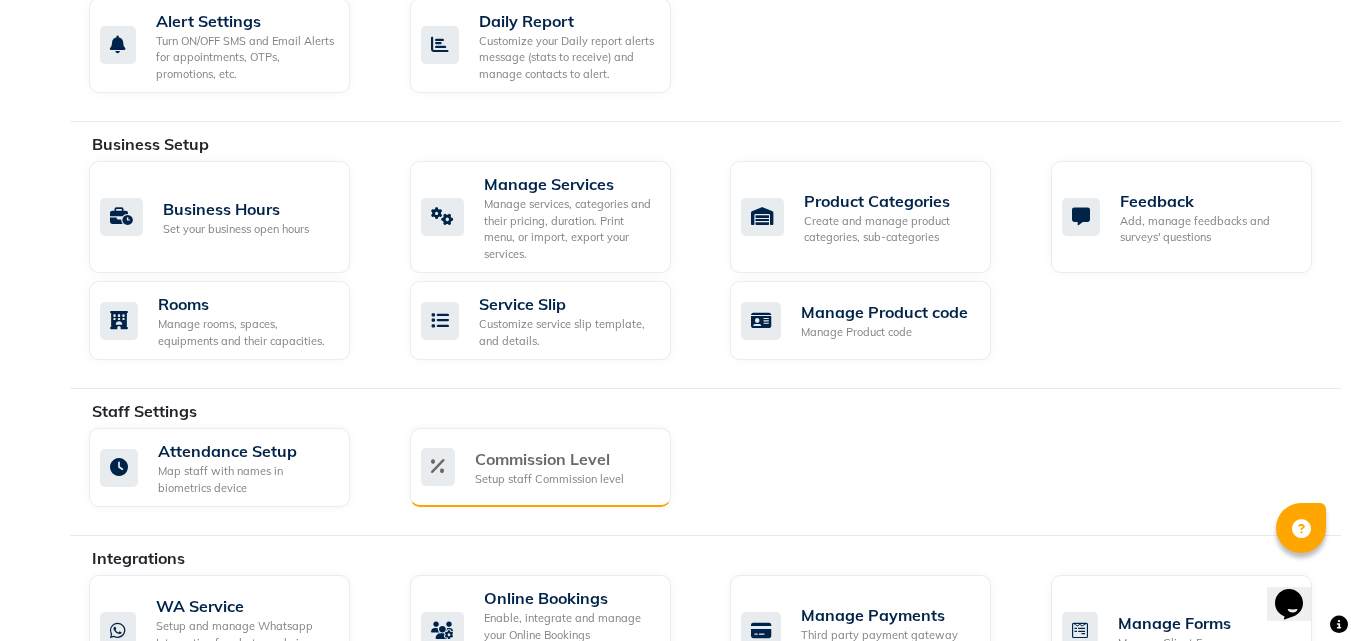 scroll, scrollTop: 700, scrollLeft: 0, axis: vertical 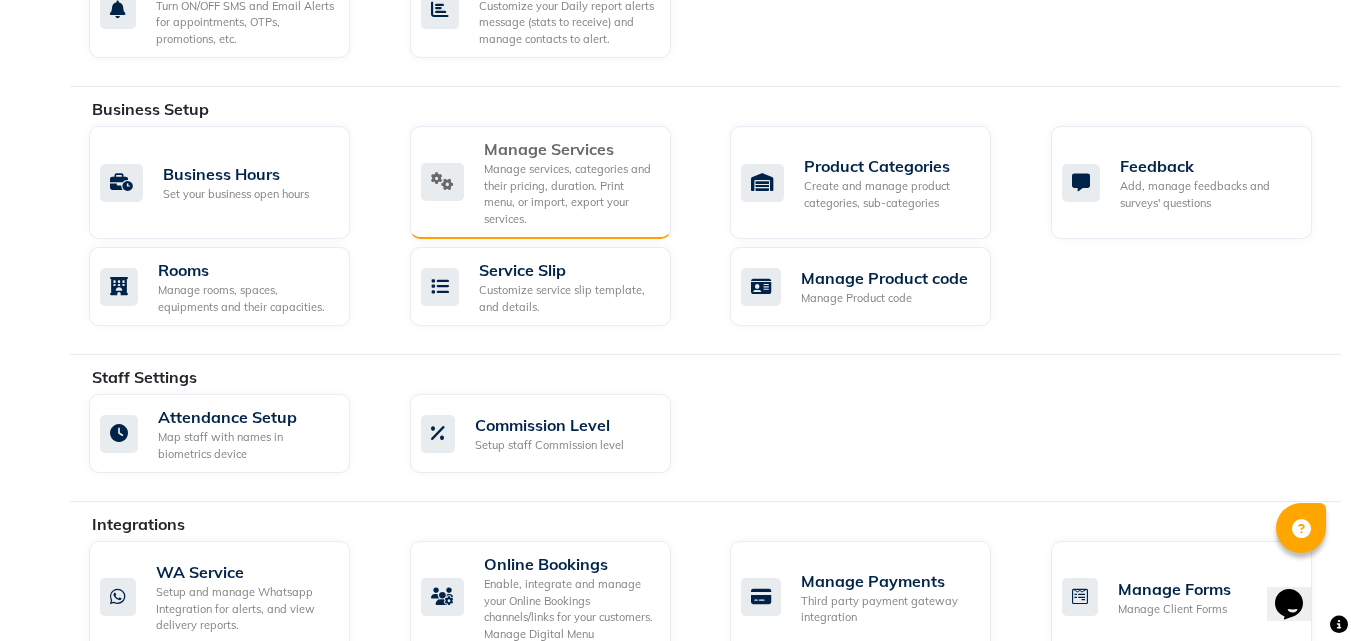 click on "Manage services, categories and their pricing, duration. Print menu, or import, export your services." 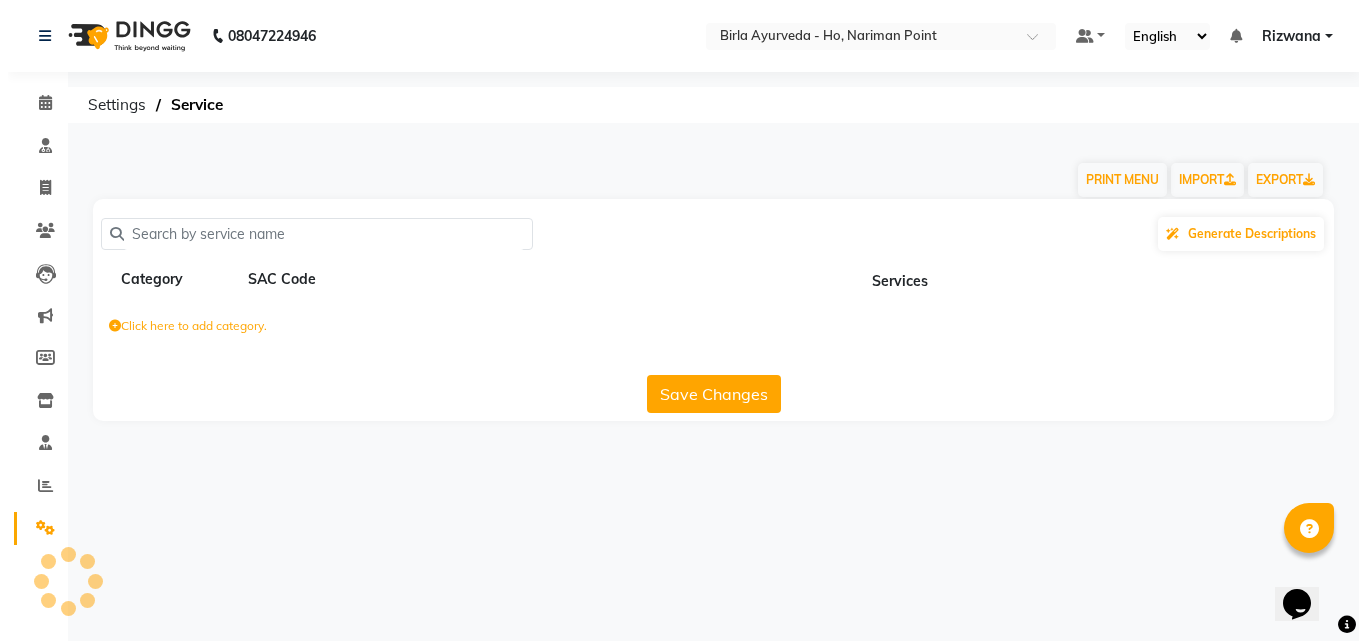 scroll, scrollTop: 0, scrollLeft: 0, axis: both 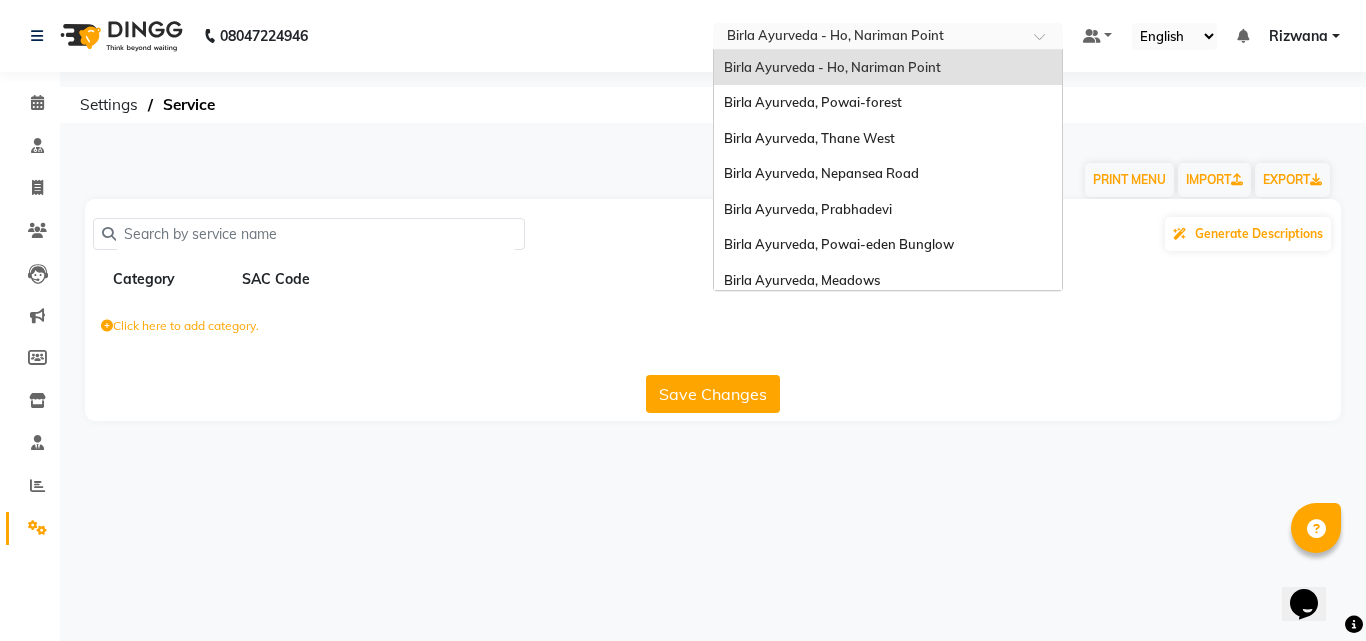 click at bounding box center (868, 38) 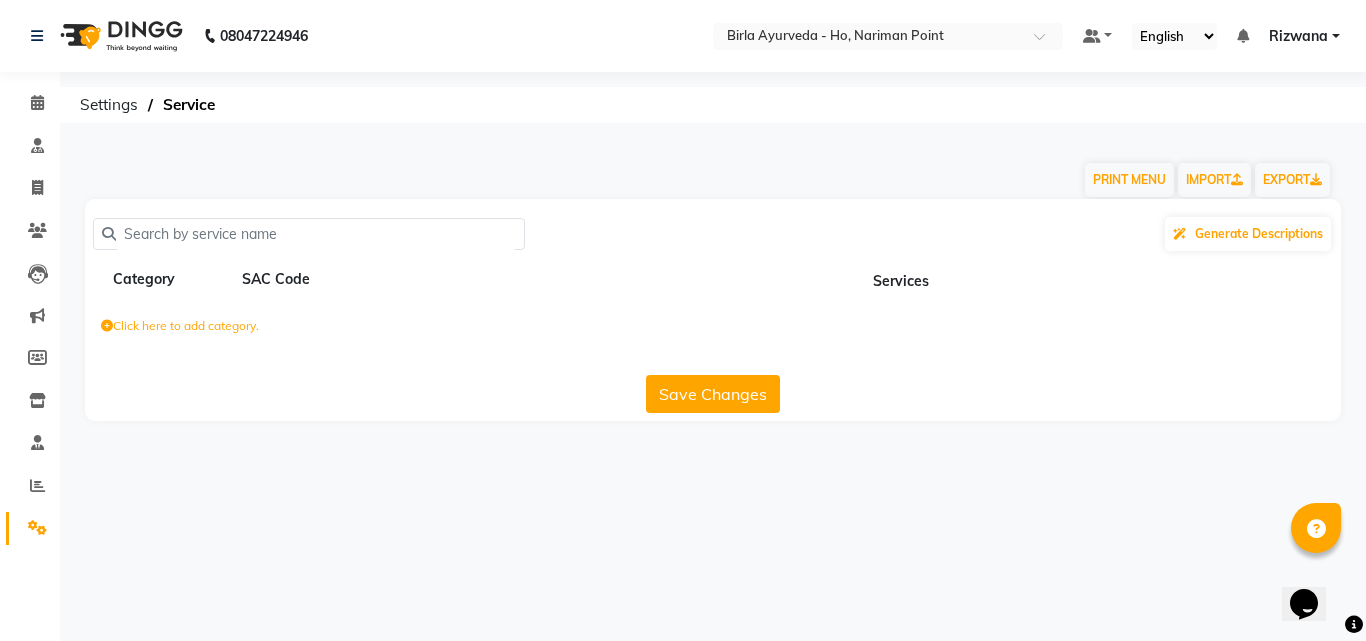 click on "[POSTAL_CODE] Select Location × Birla Ayurveda - Ho, Nariman Point Default Panel My Panel English ENGLISH Español العربية मराठी हिंदी ગુજરાતી தமிழ் 中文 Notifications nothing to show [FIRST] [LAST] Manage Profile Change Password Sign out Version:3.16.0" 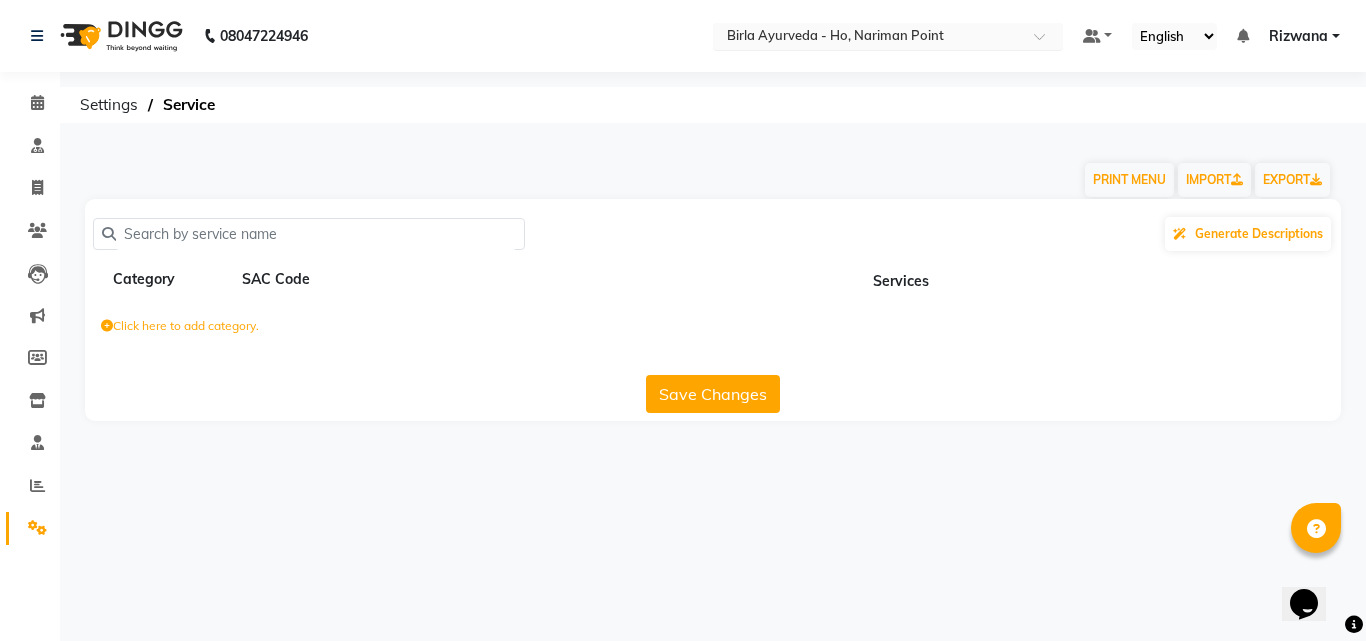 click at bounding box center (868, 38) 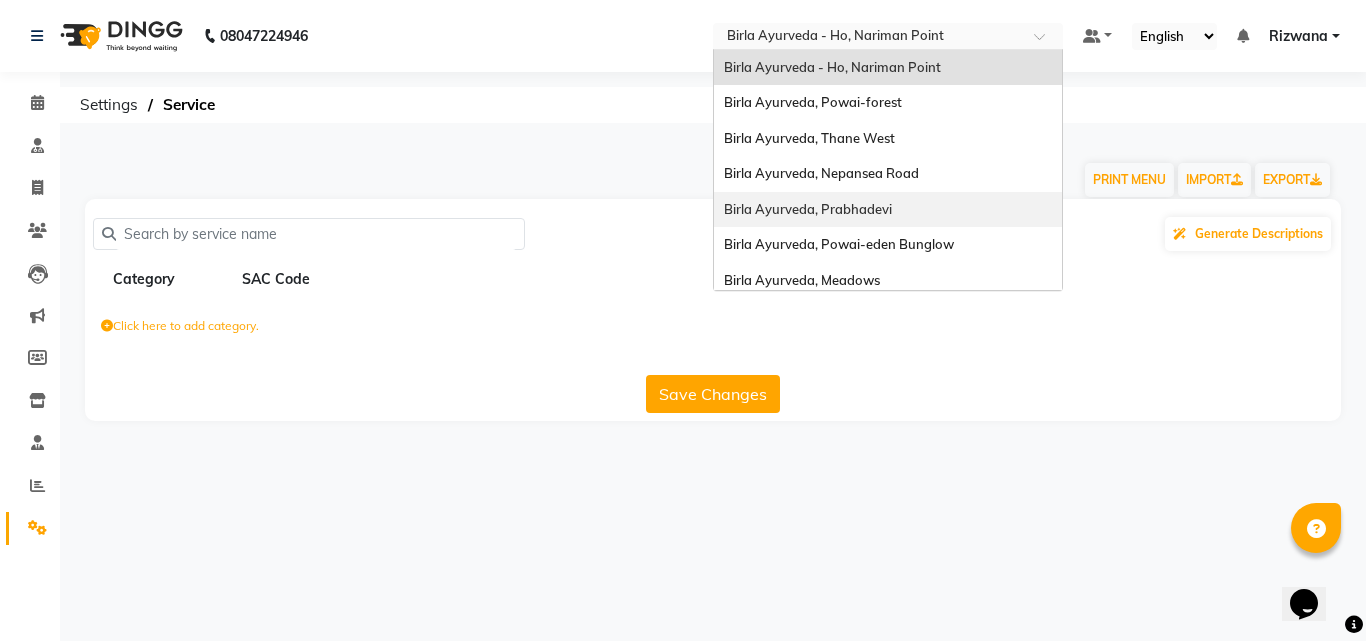 click on "Birla Ayurveda, Prabhadevi" at bounding box center [808, 209] 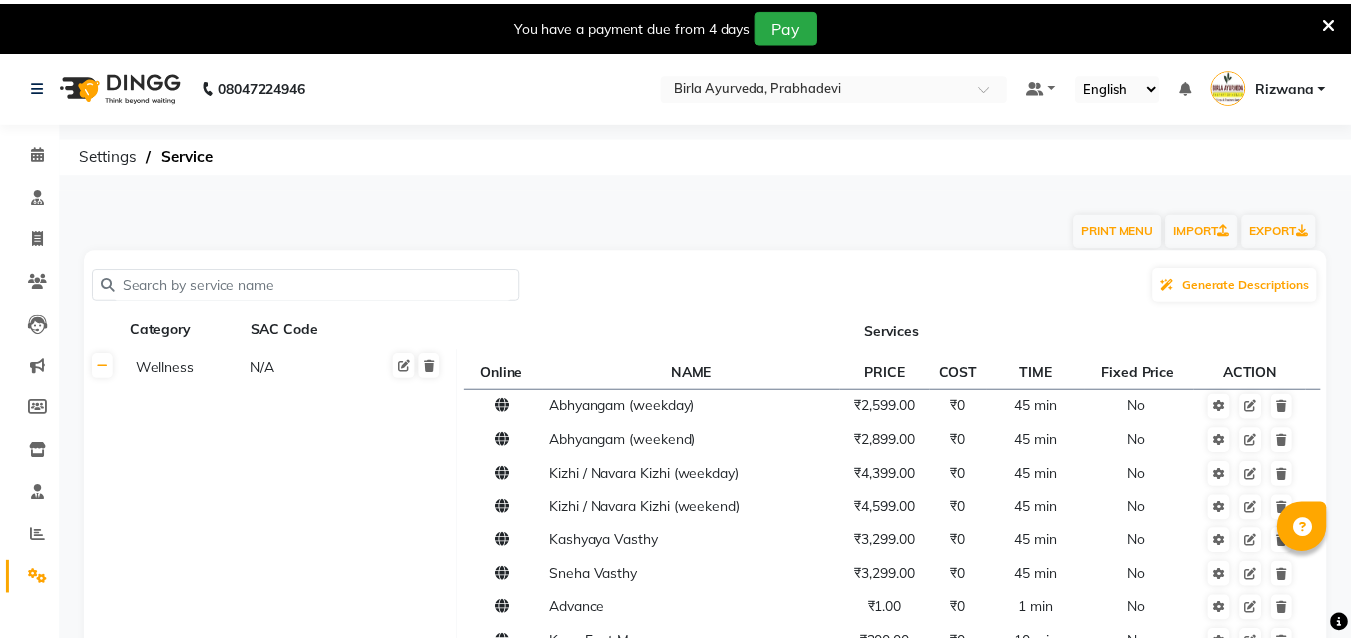 scroll, scrollTop: 0, scrollLeft: 0, axis: both 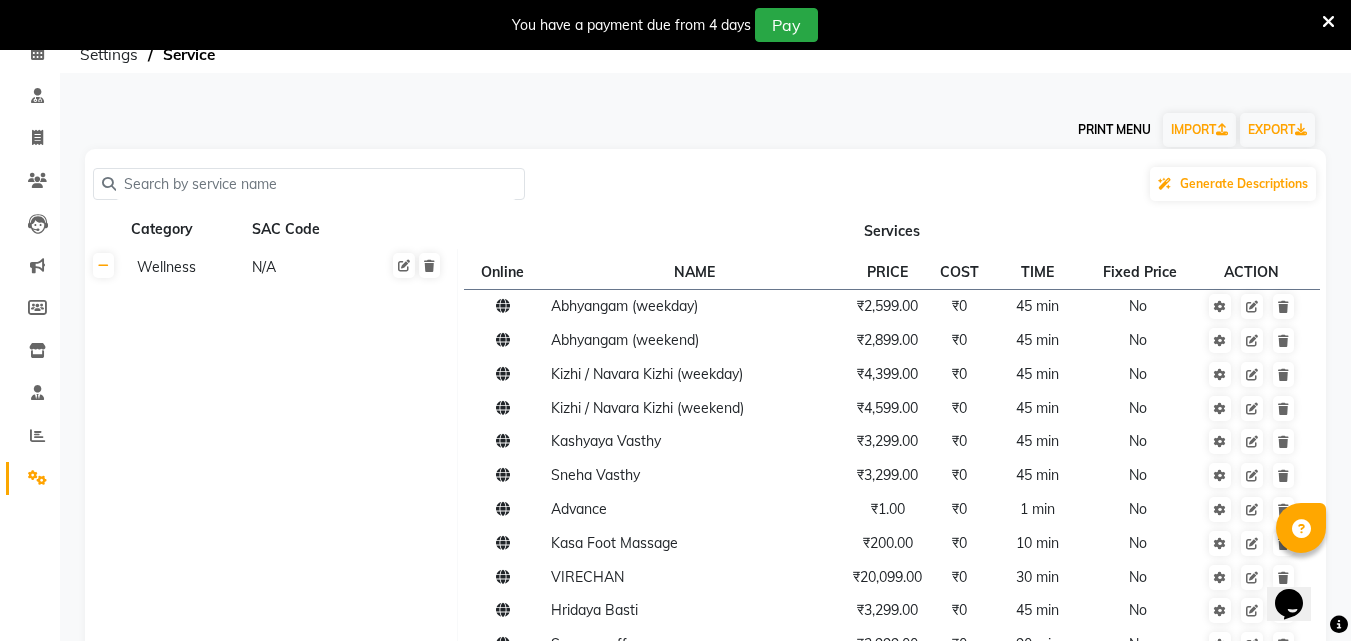 click on "PRINT MENU" 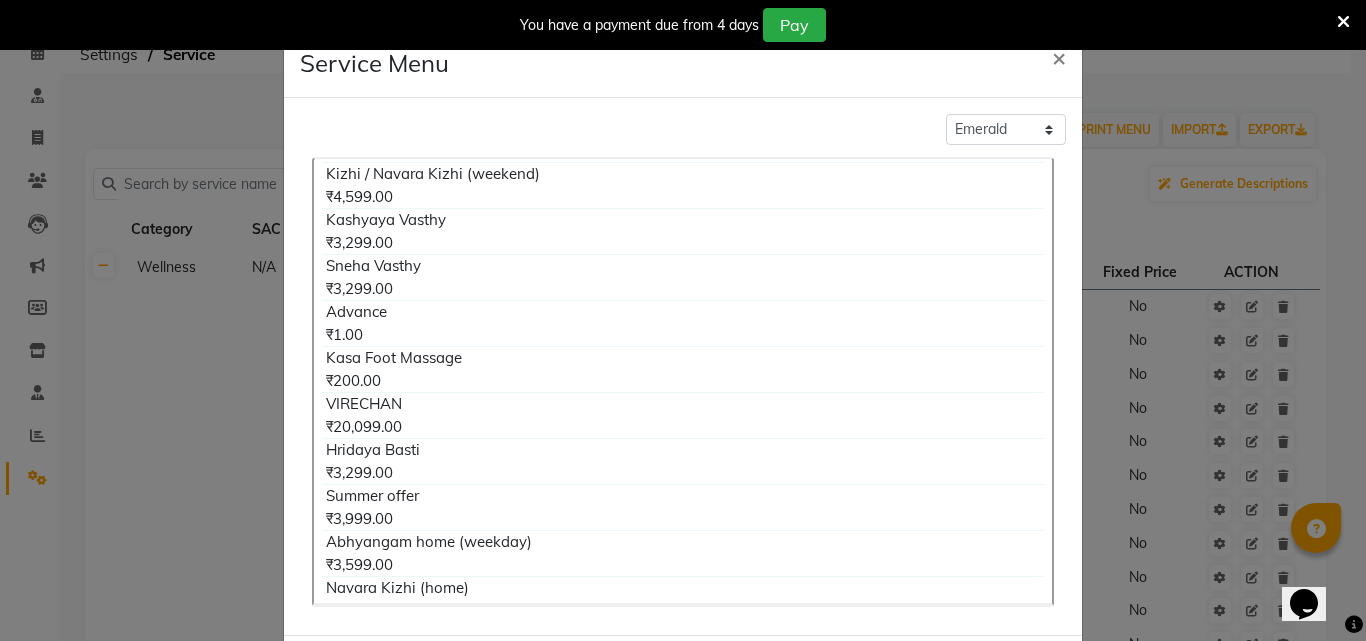 scroll, scrollTop: 300, scrollLeft: 0, axis: vertical 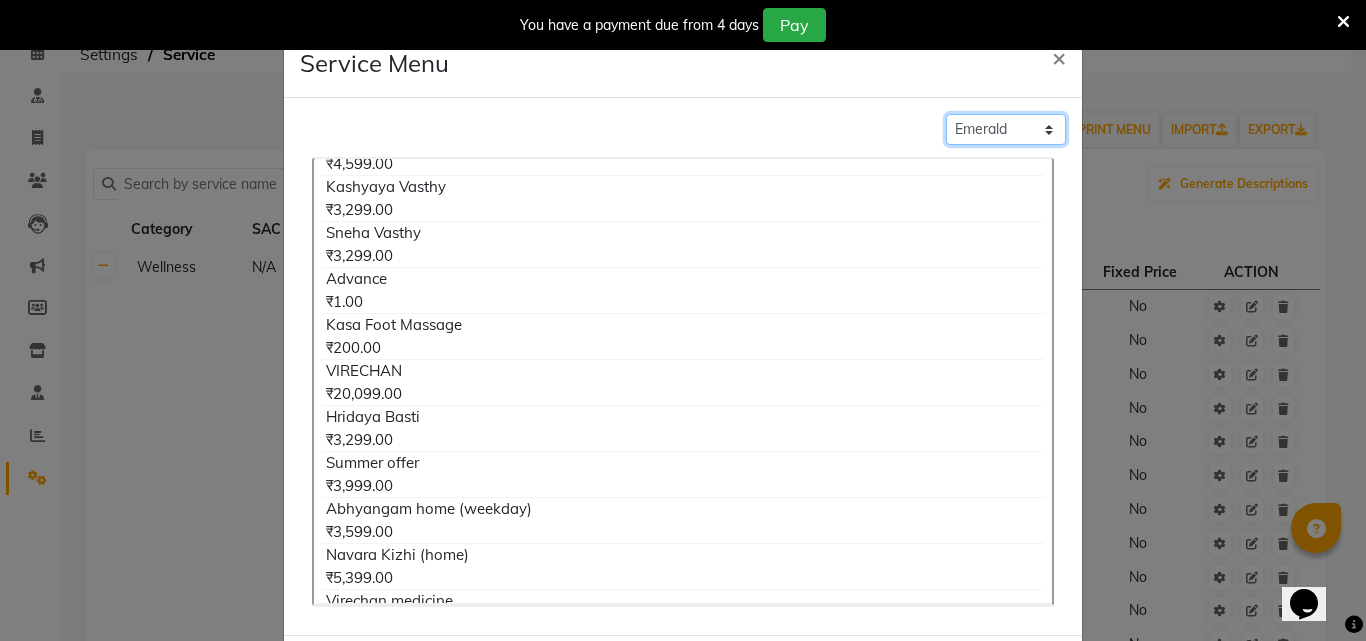 click on "Classic Blue Living Coral Emerald" 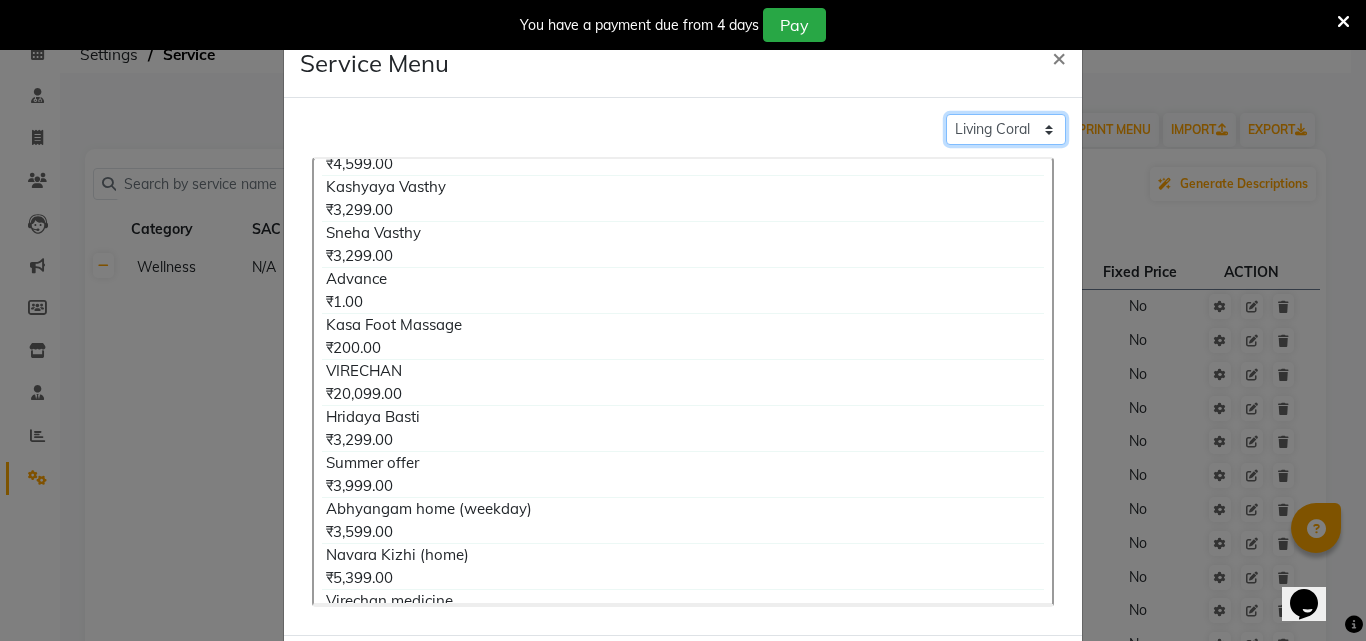 click on "Classic Blue Living Coral Emerald" 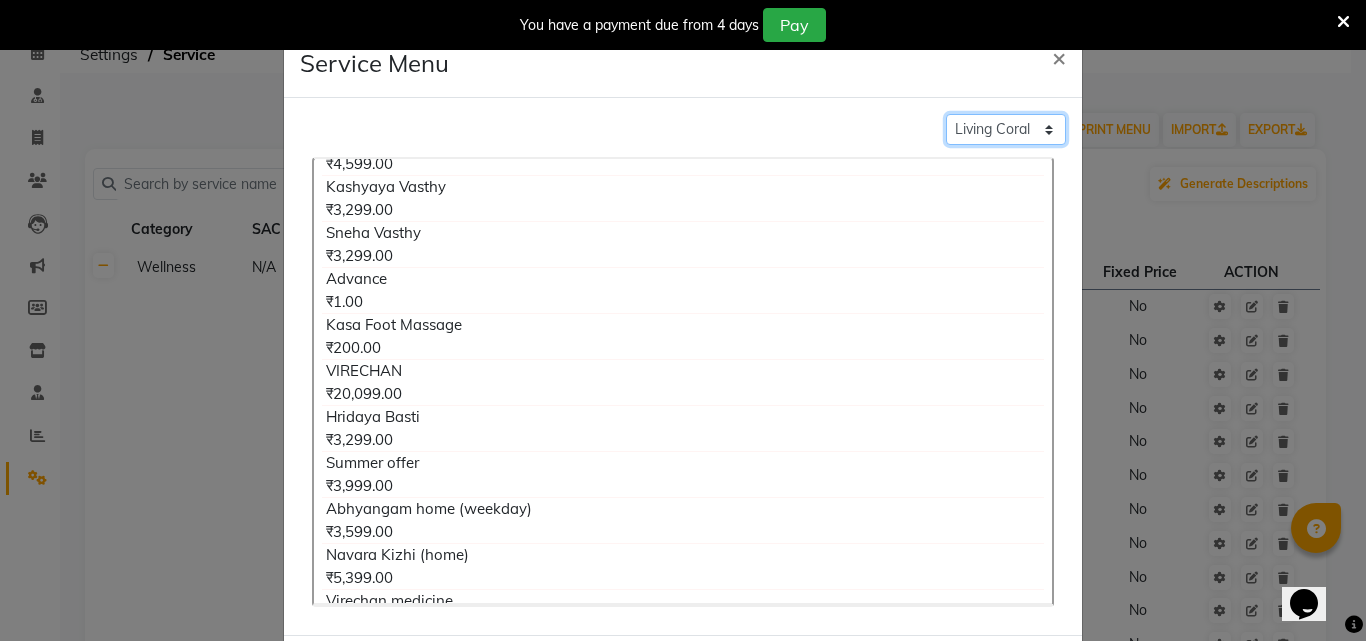click on "Classic Blue Living Coral Emerald" 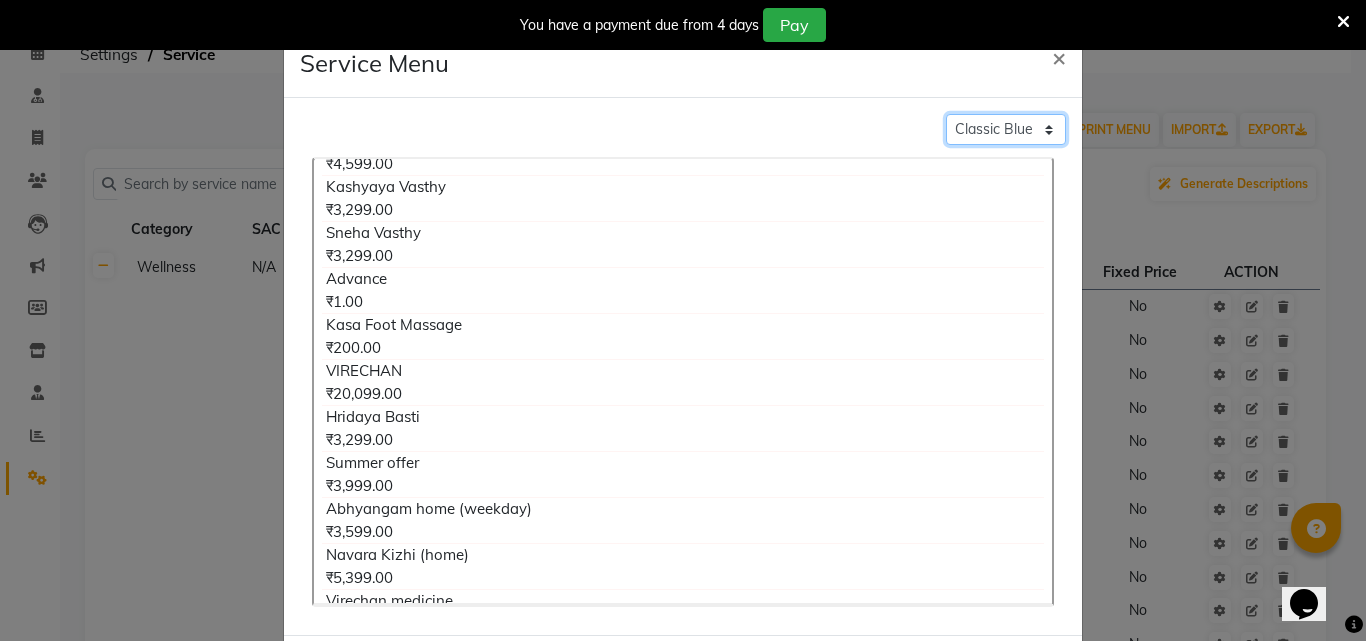 click on "Classic Blue Living Coral Emerald" 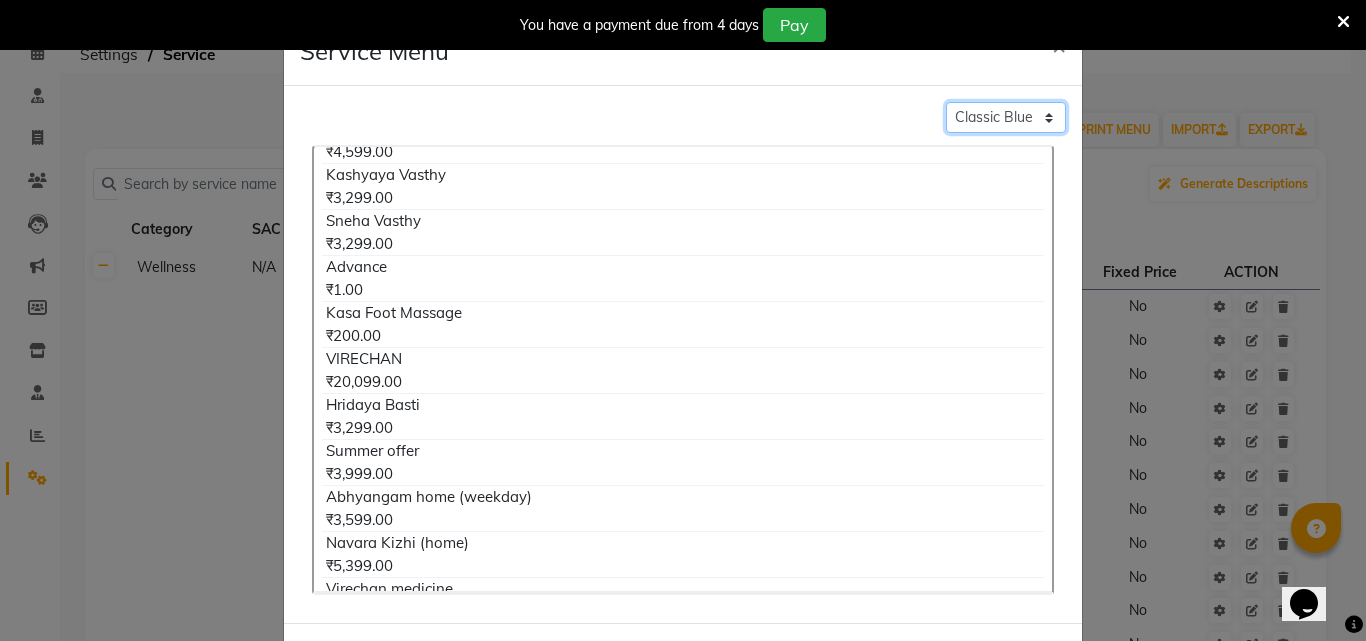scroll, scrollTop: 0, scrollLeft: 0, axis: both 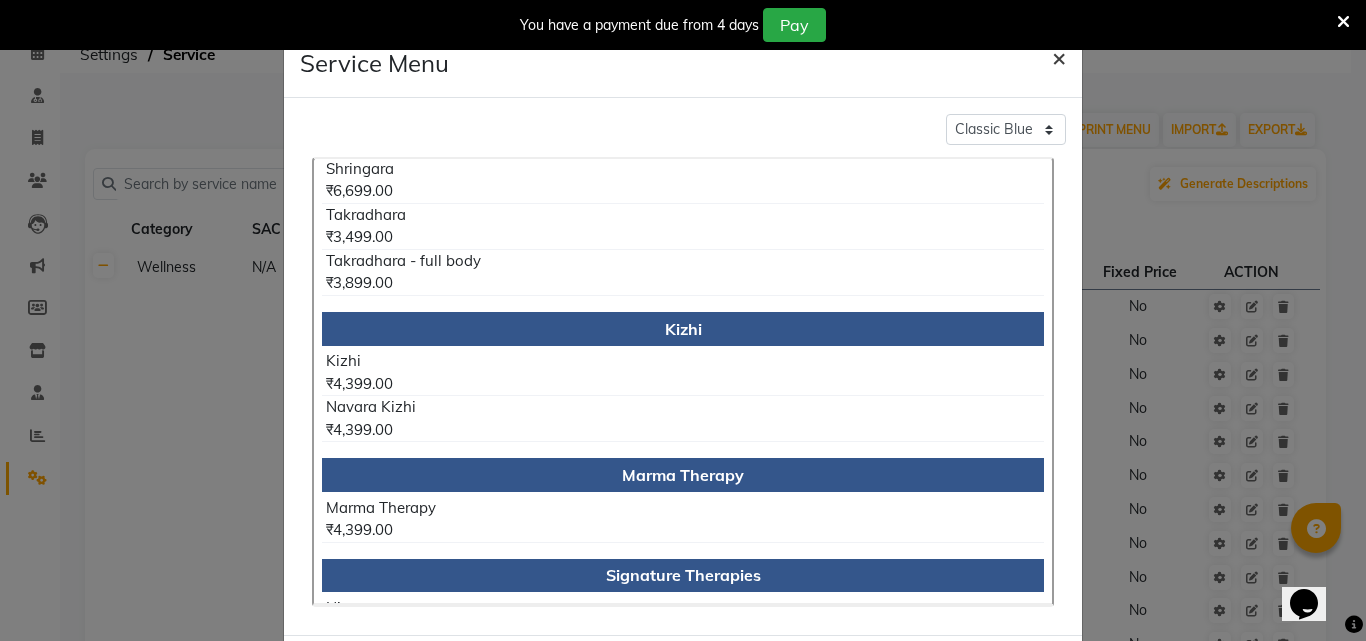 click on "×" 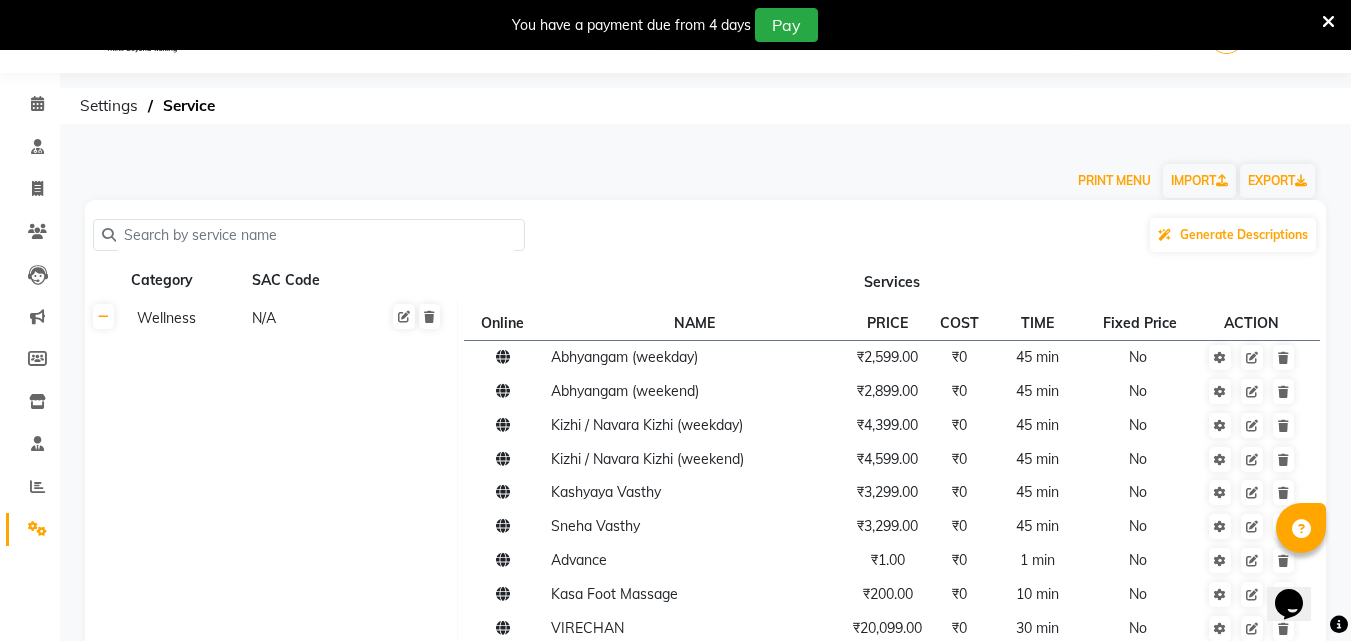 scroll, scrollTop: 0, scrollLeft: 0, axis: both 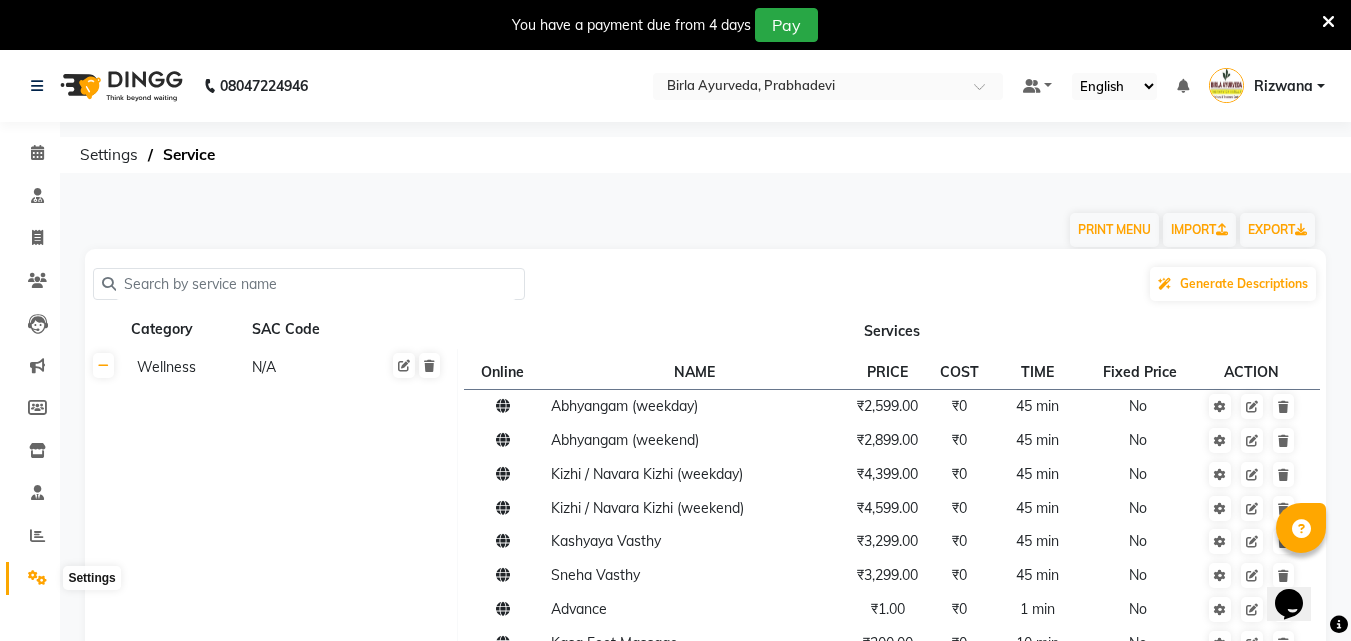click 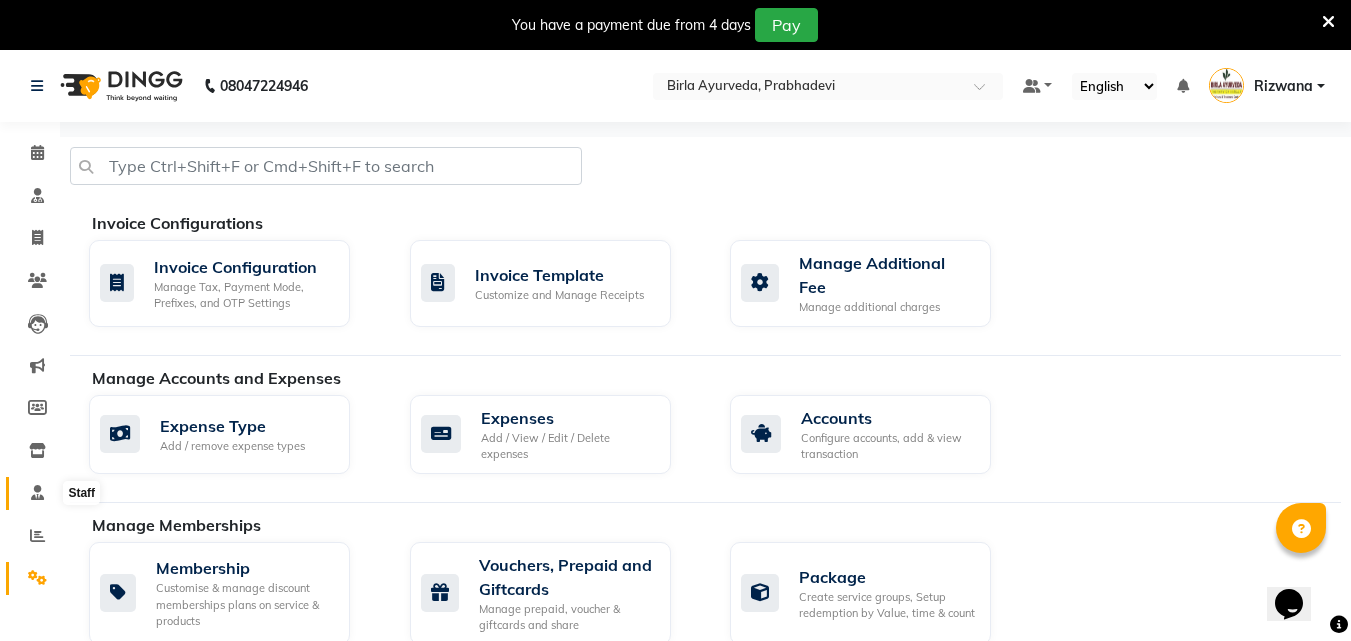 click 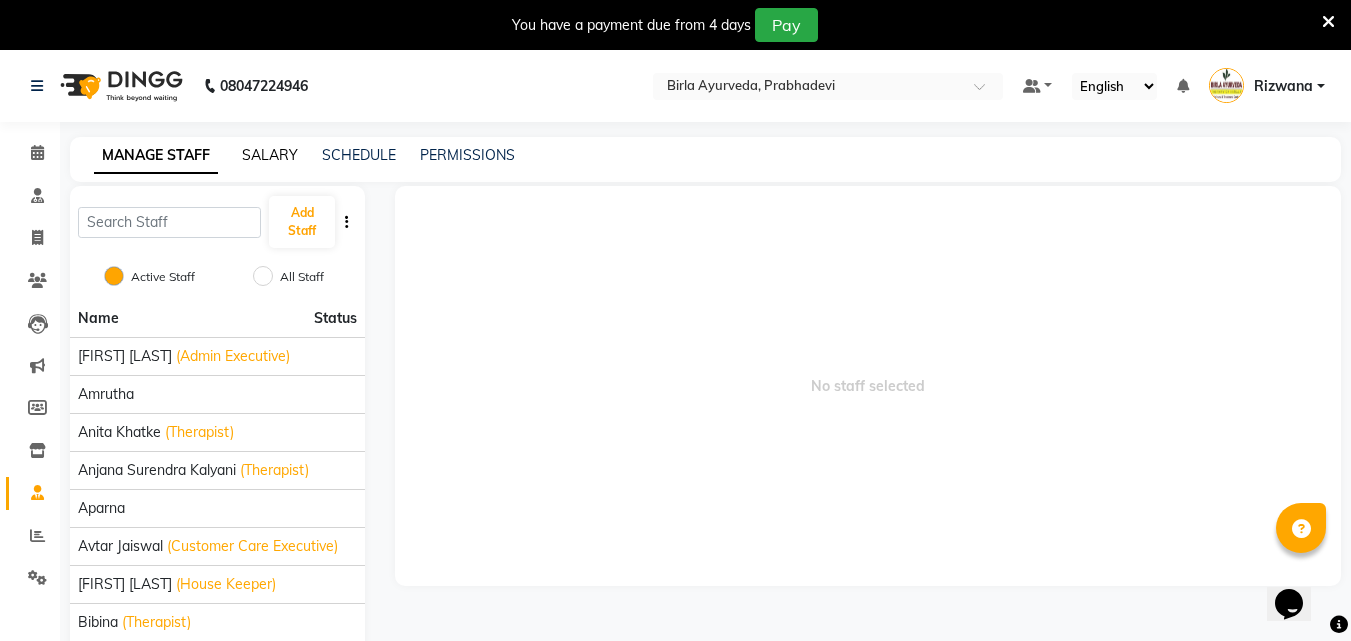 click on "SALARY" 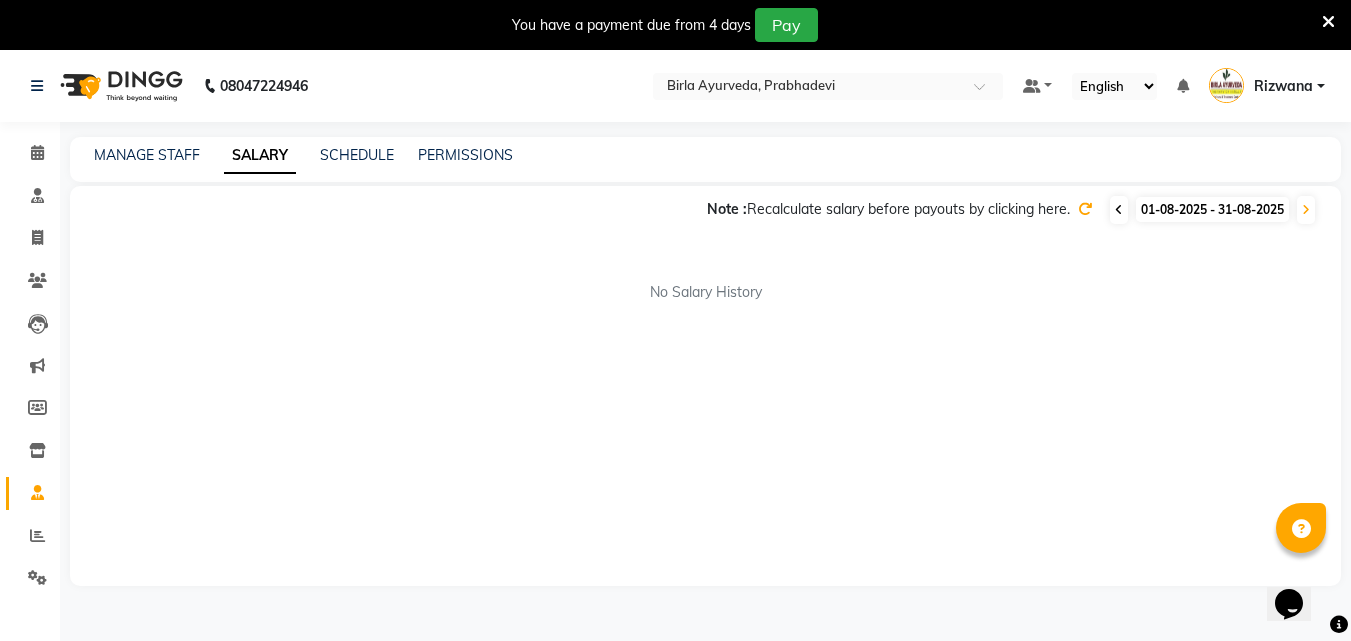 click 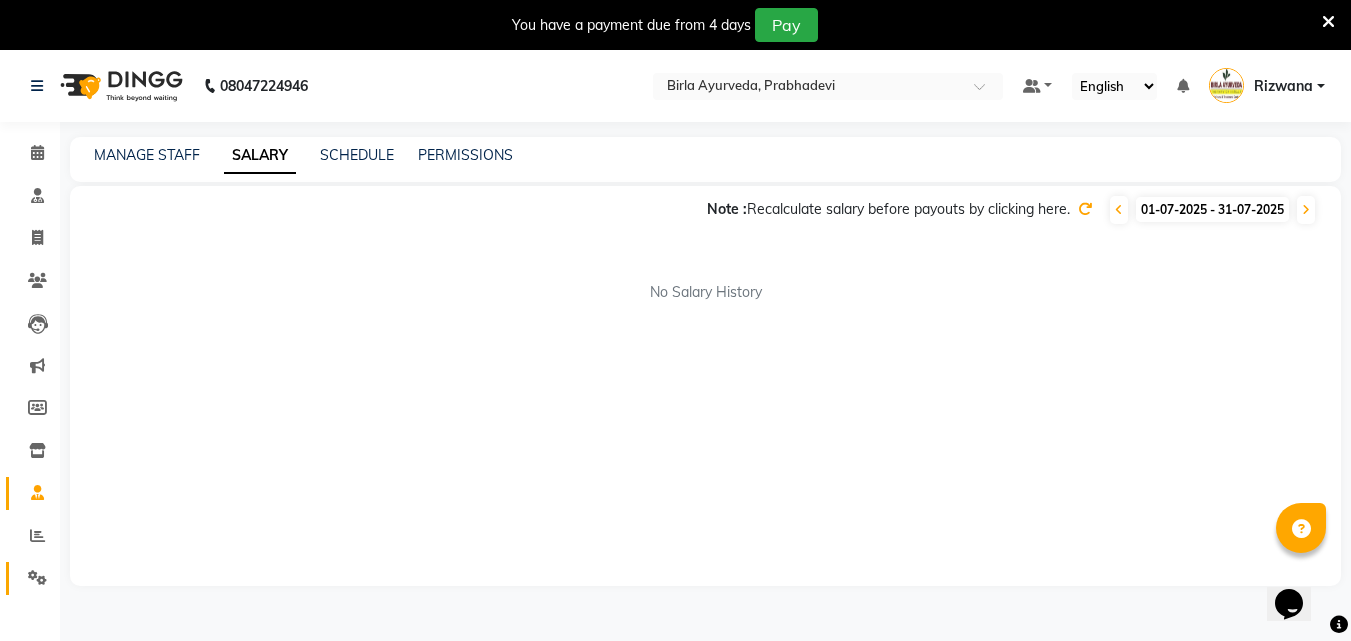 click on "Settings" 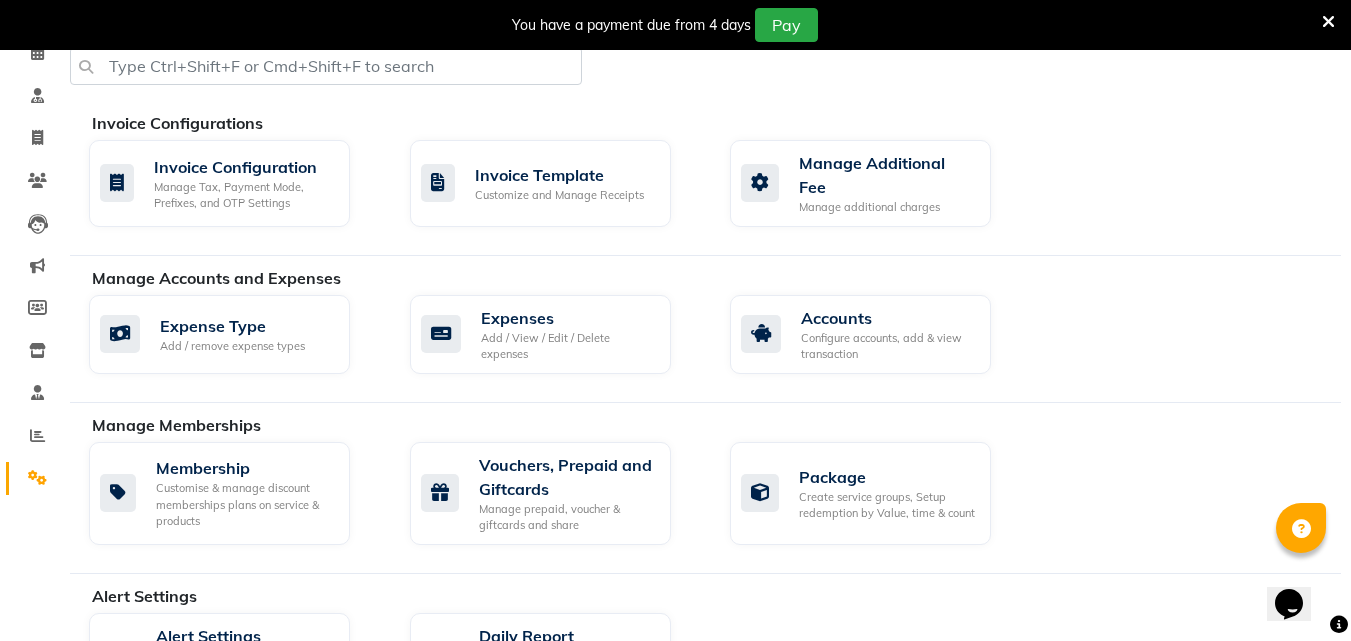 scroll, scrollTop: 300, scrollLeft: 0, axis: vertical 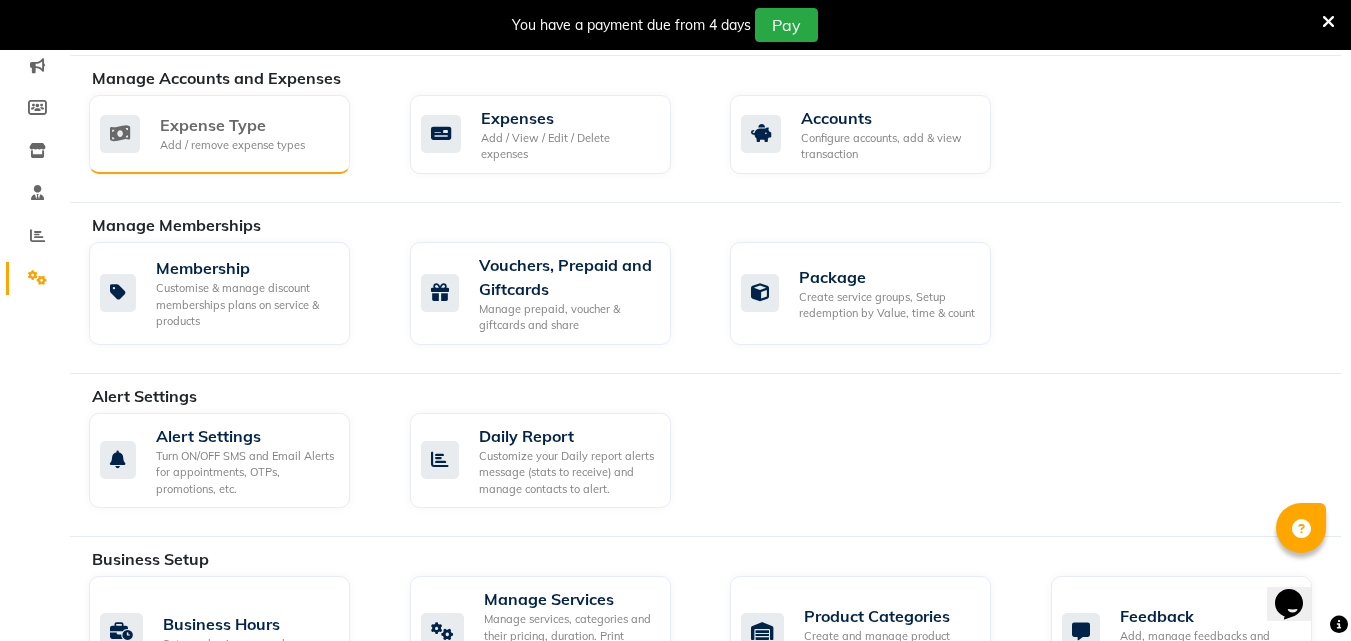 click on "Expense Type Add / remove expense types" 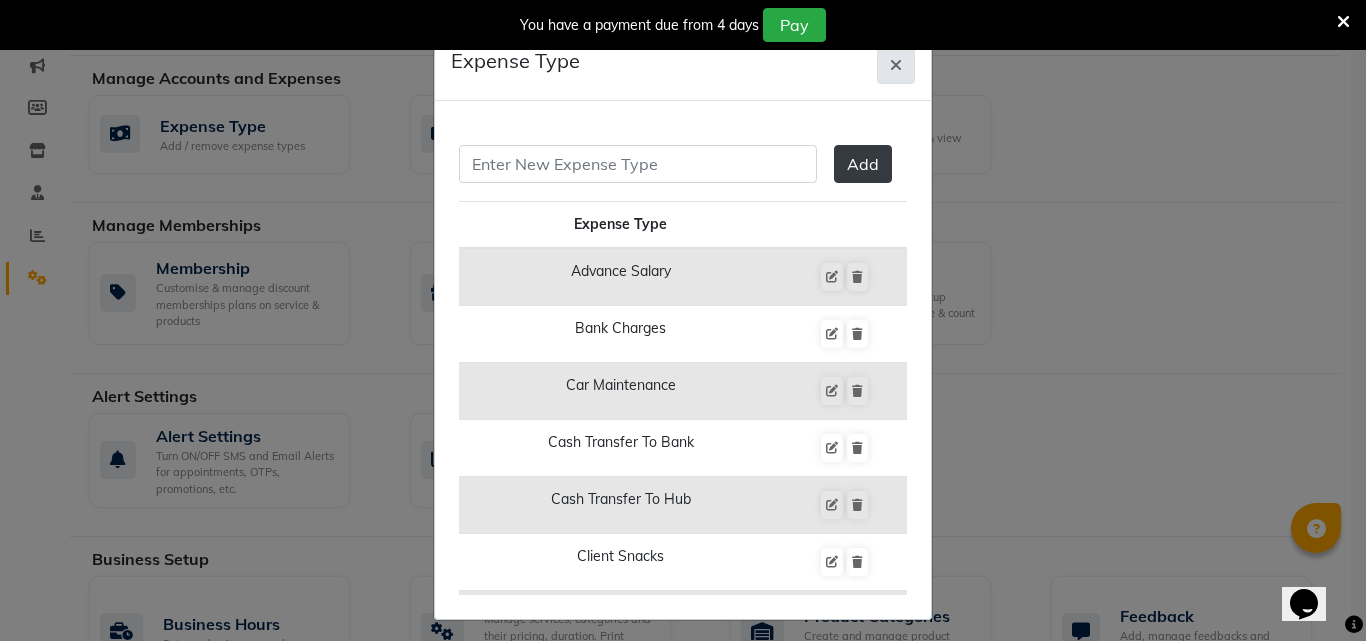 click 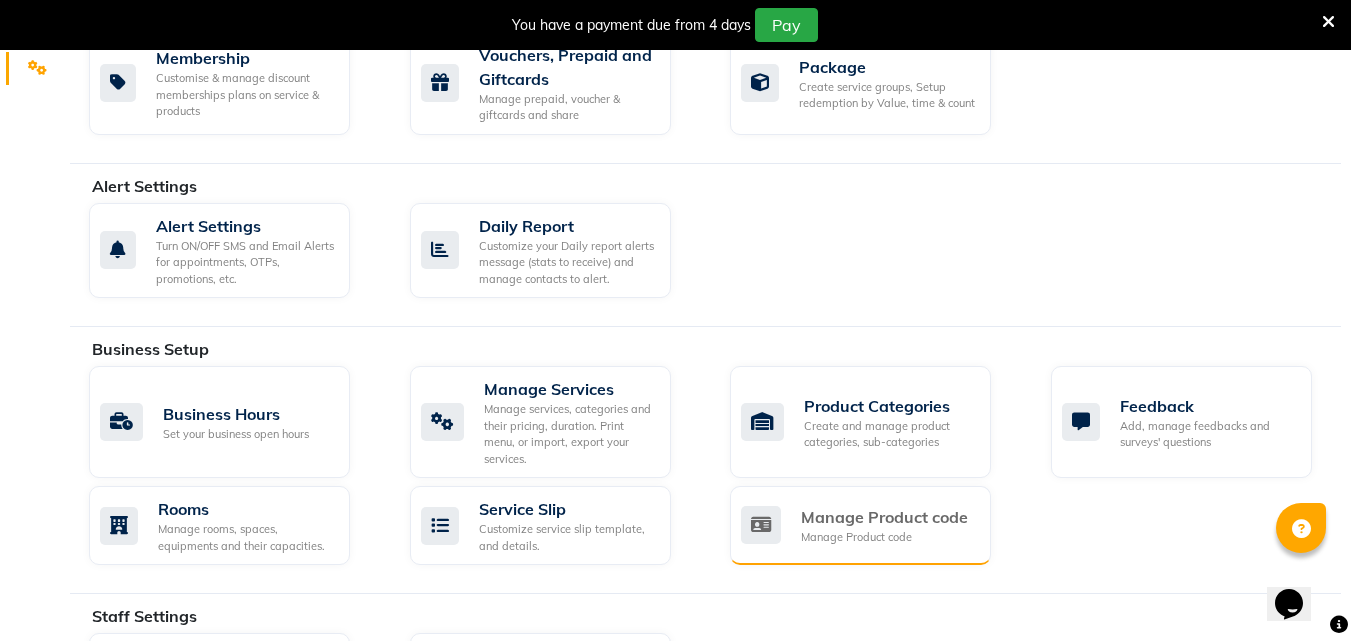 scroll, scrollTop: 500, scrollLeft: 0, axis: vertical 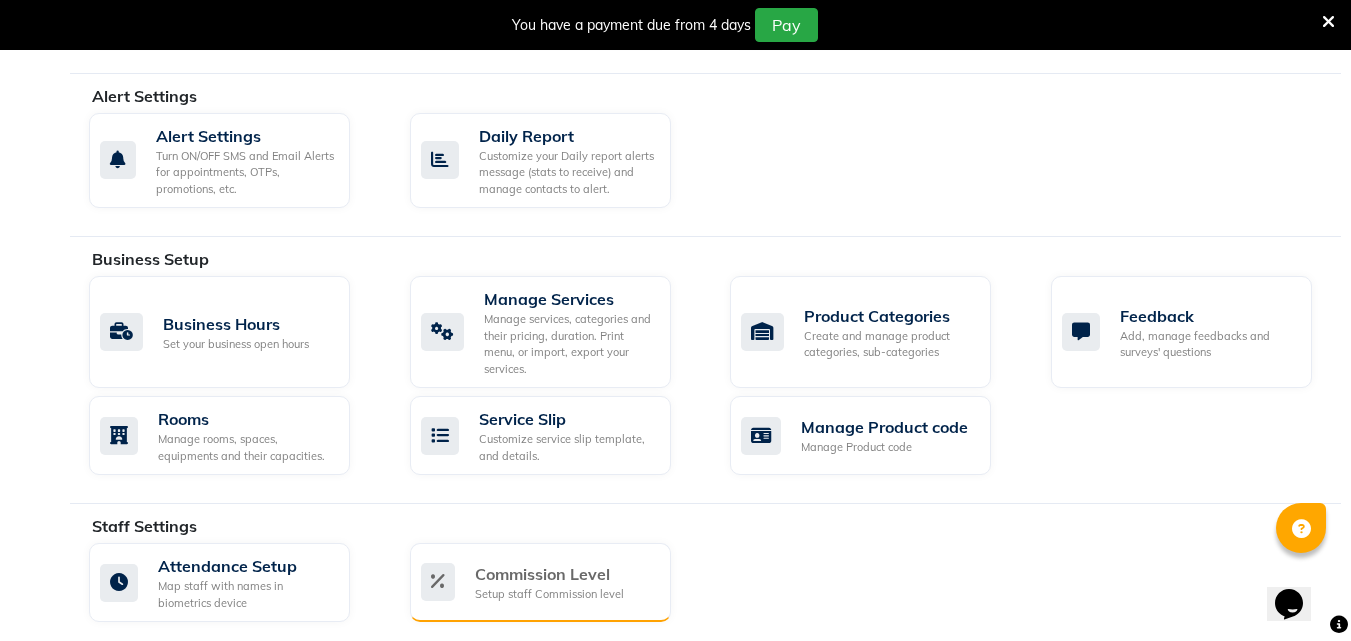 click on "Commission Level" 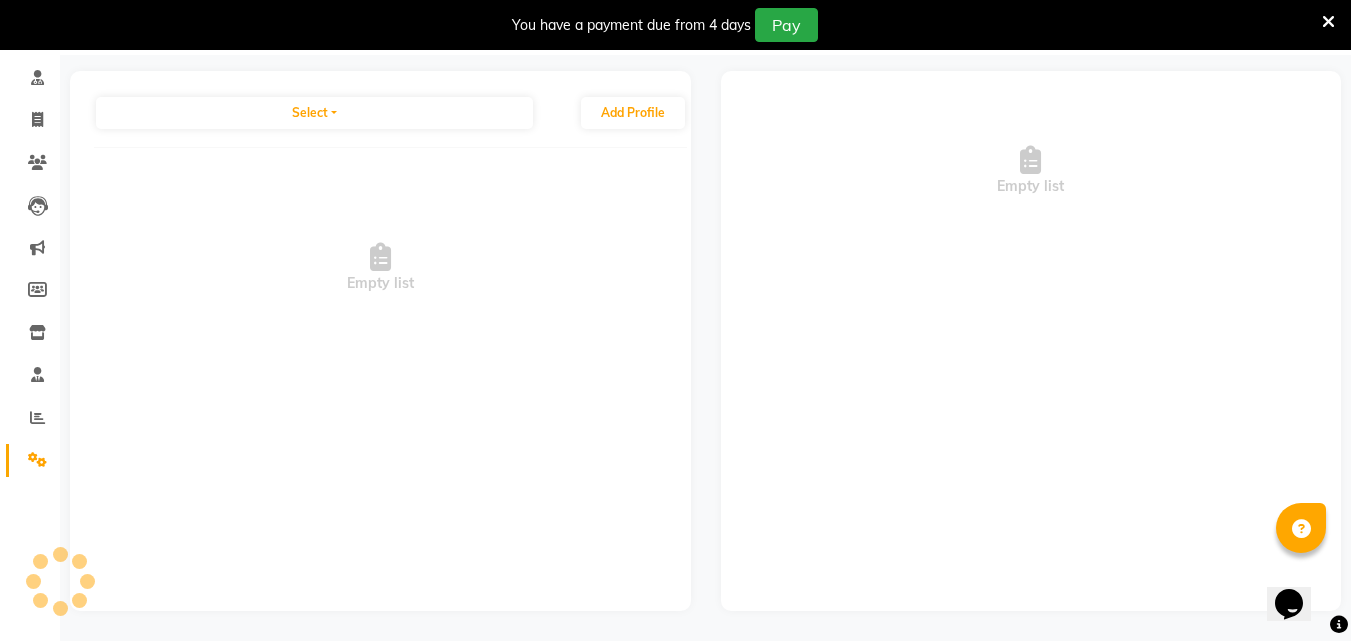 scroll, scrollTop: 118, scrollLeft: 0, axis: vertical 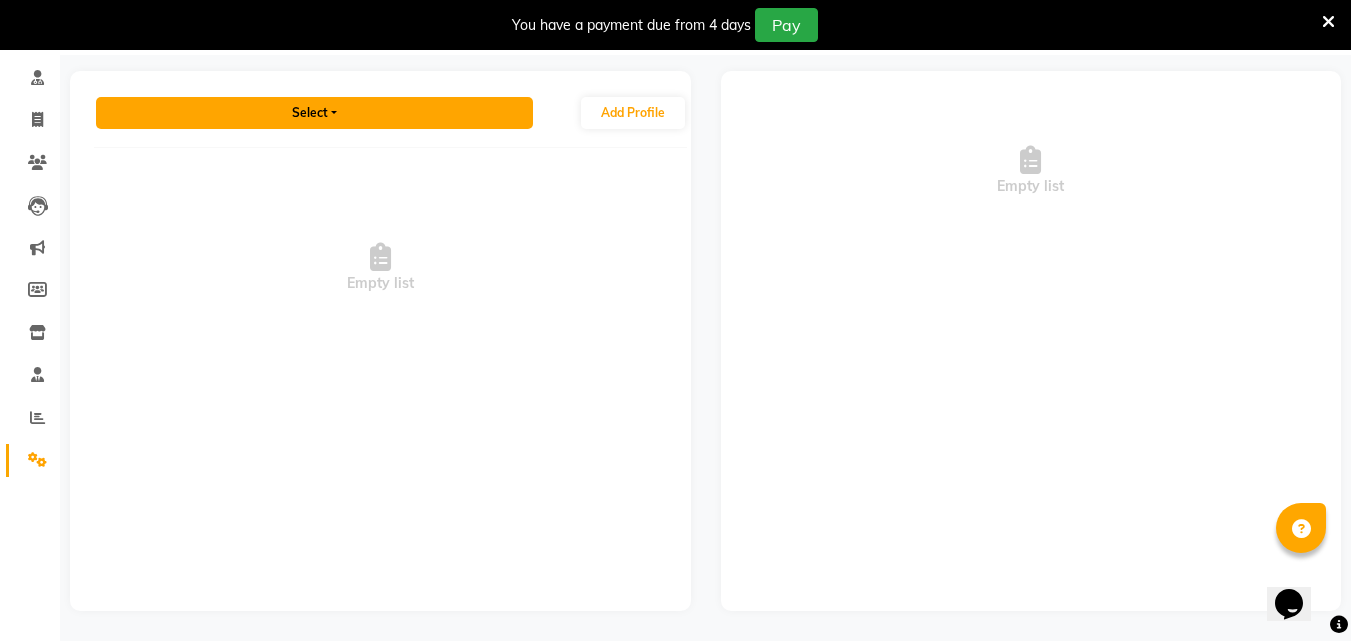 click on "Select" at bounding box center (314, 113) 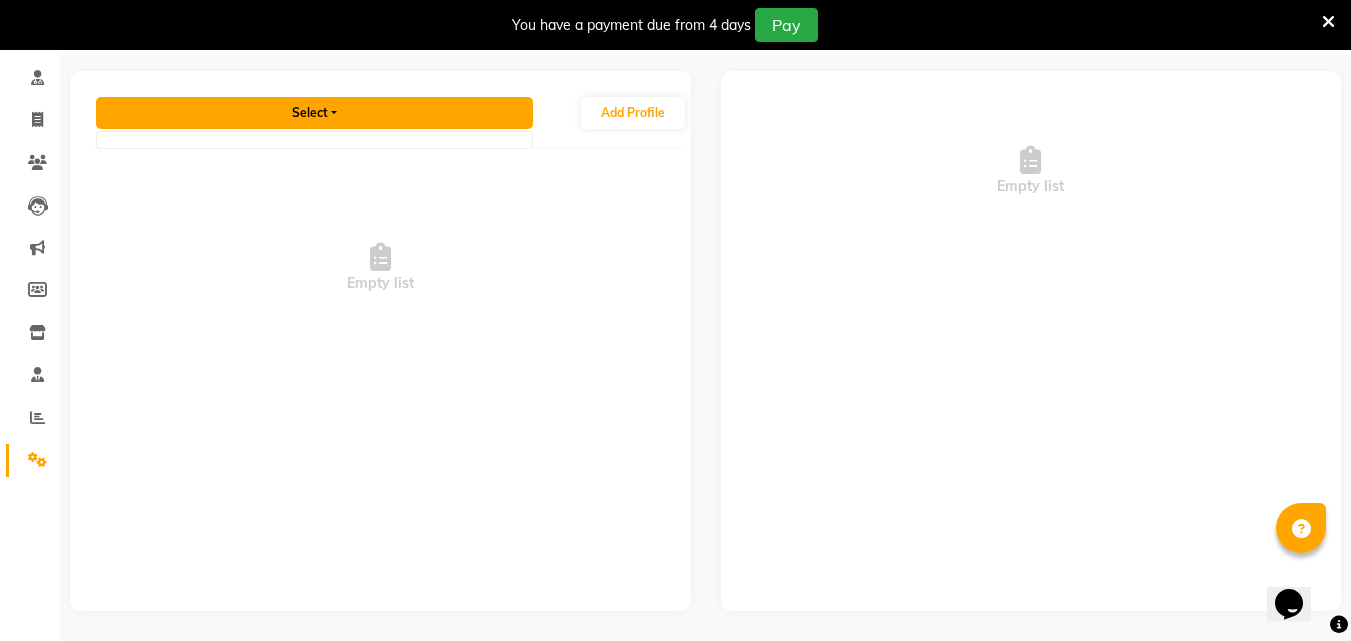 click on "Select" at bounding box center (314, 113) 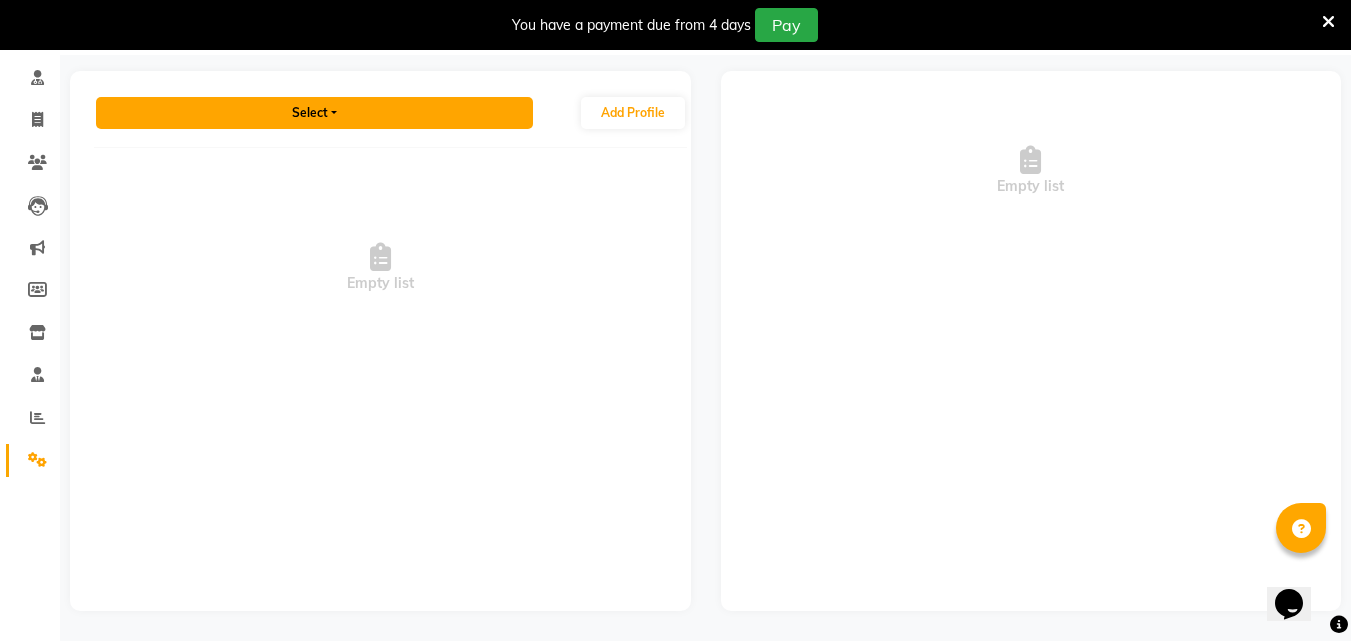 click on "Select" at bounding box center (314, 113) 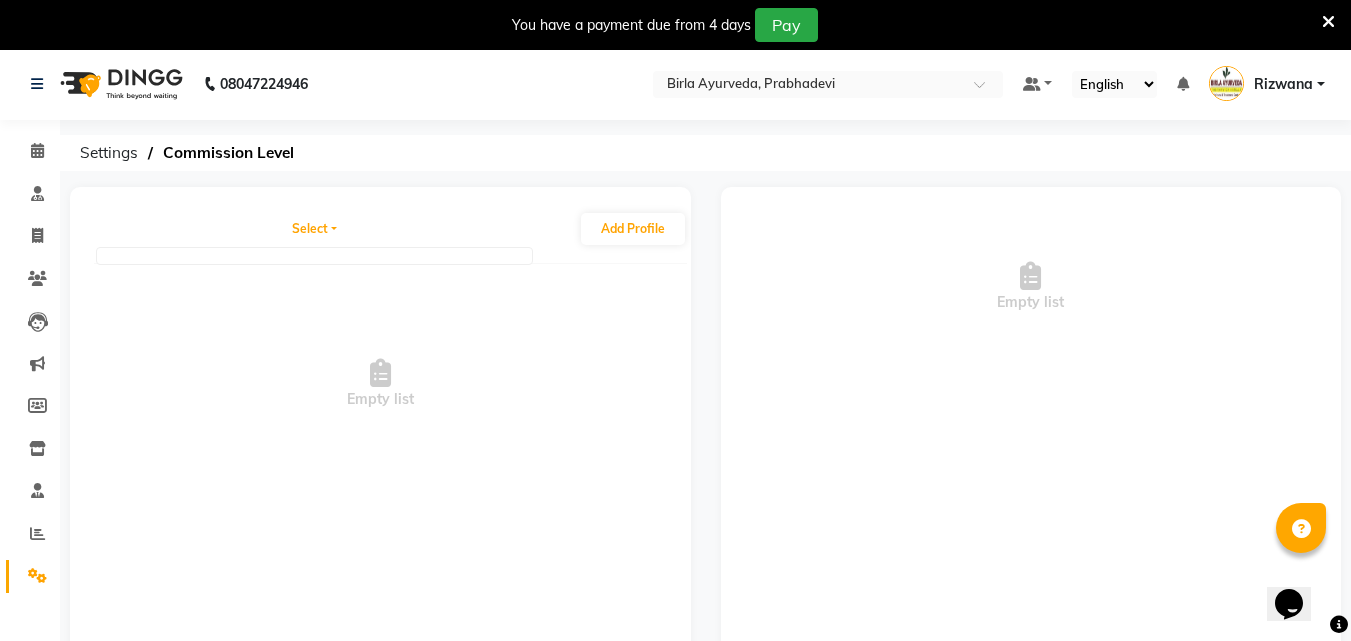 scroll, scrollTop: 0, scrollLeft: 0, axis: both 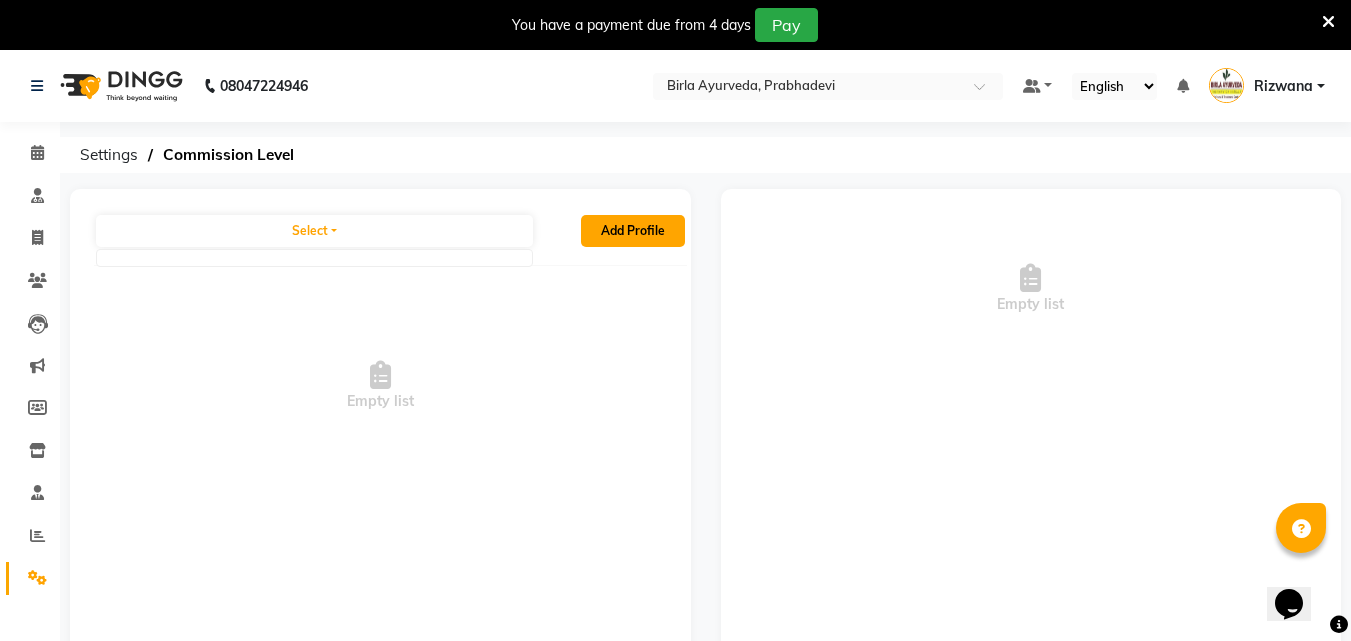 click on "Add Profile" at bounding box center [633, 231] 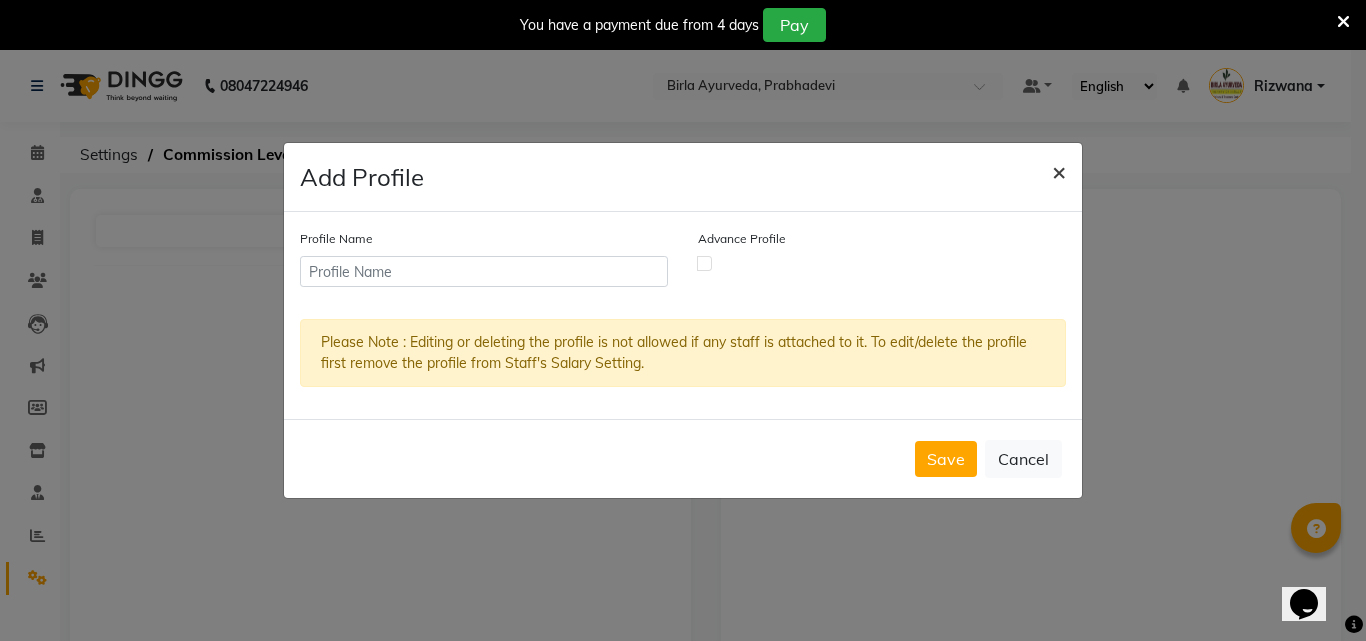 click on "×" 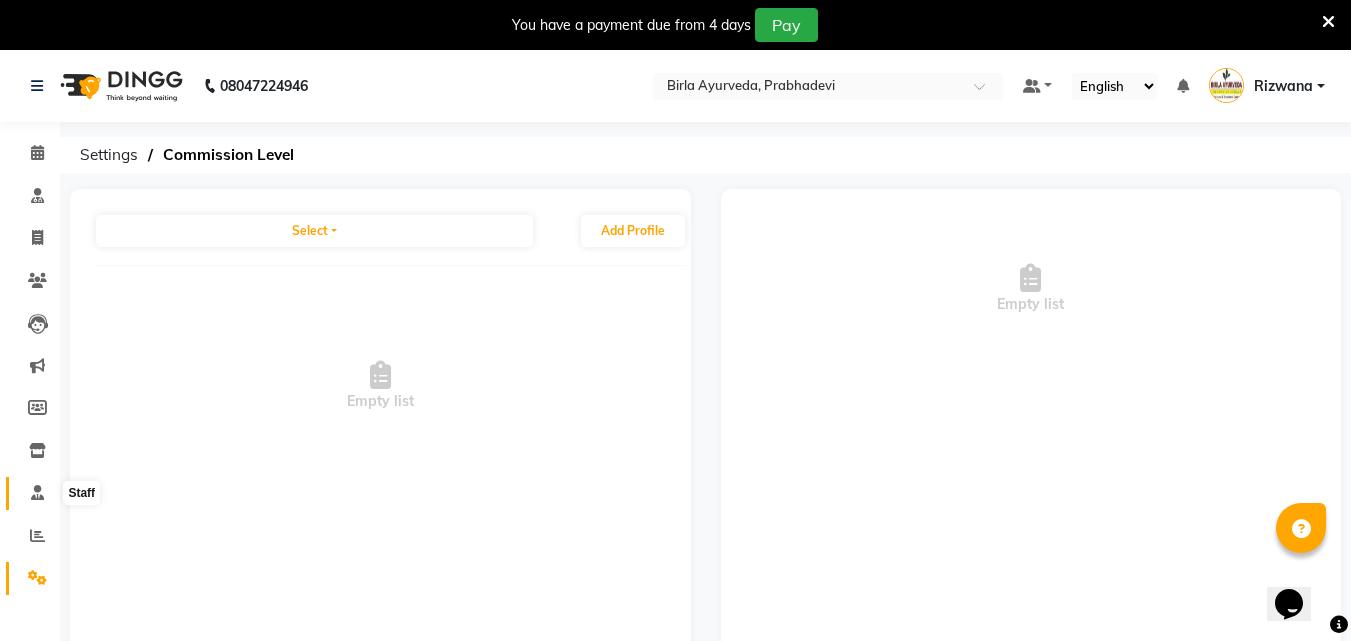 click 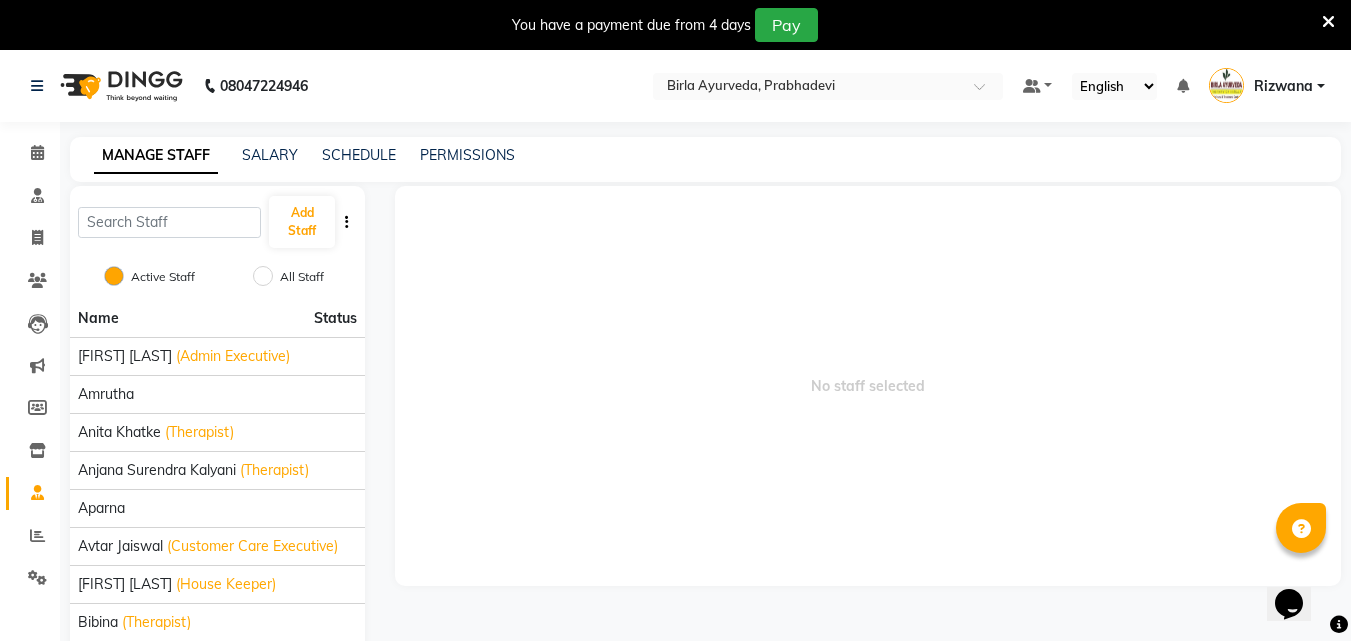 click on "SALARY" 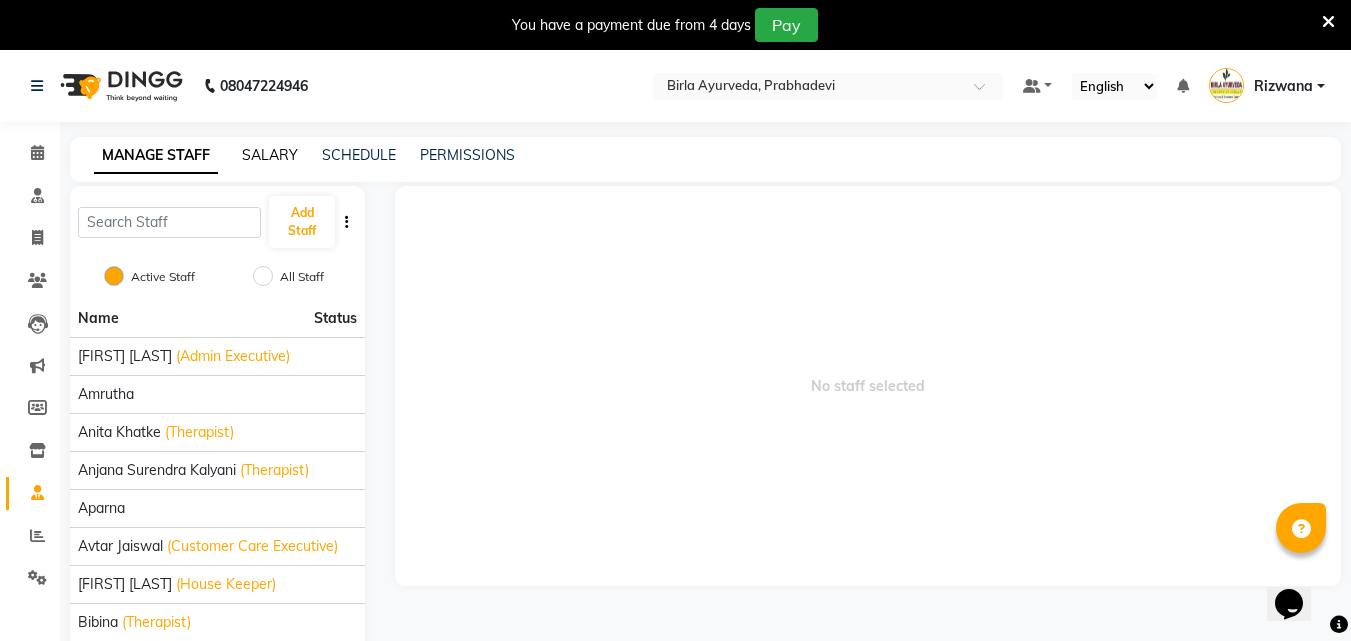 click on "SALARY" 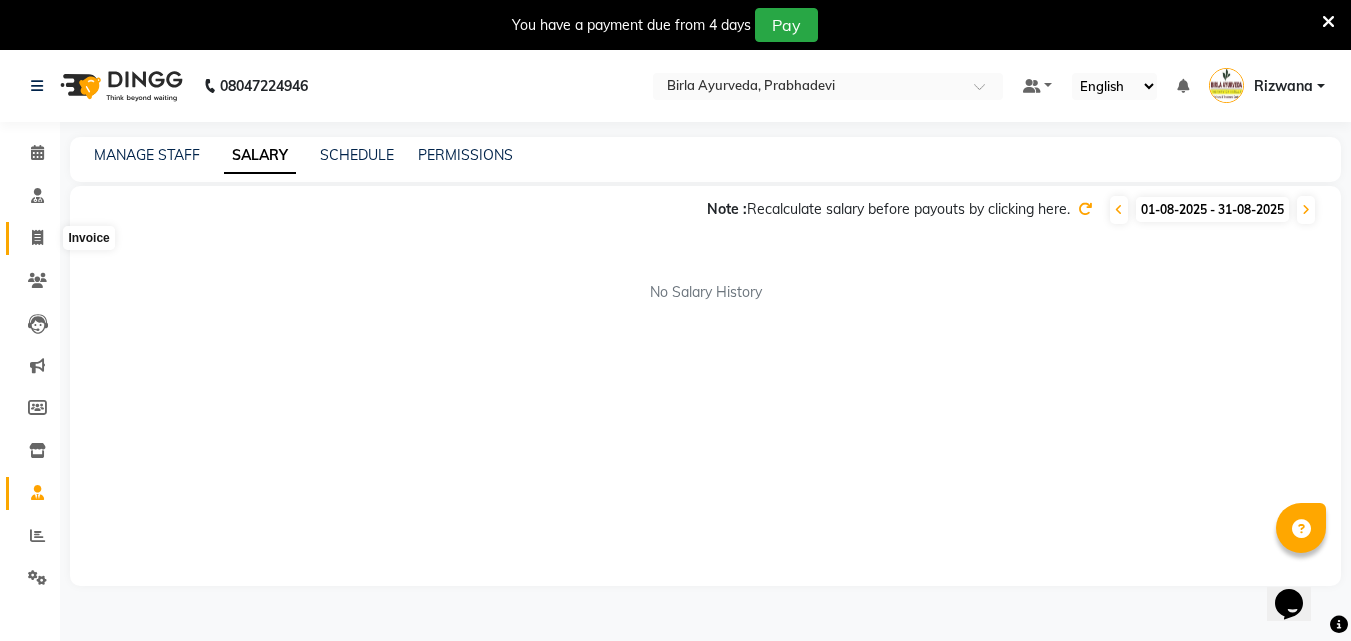 click 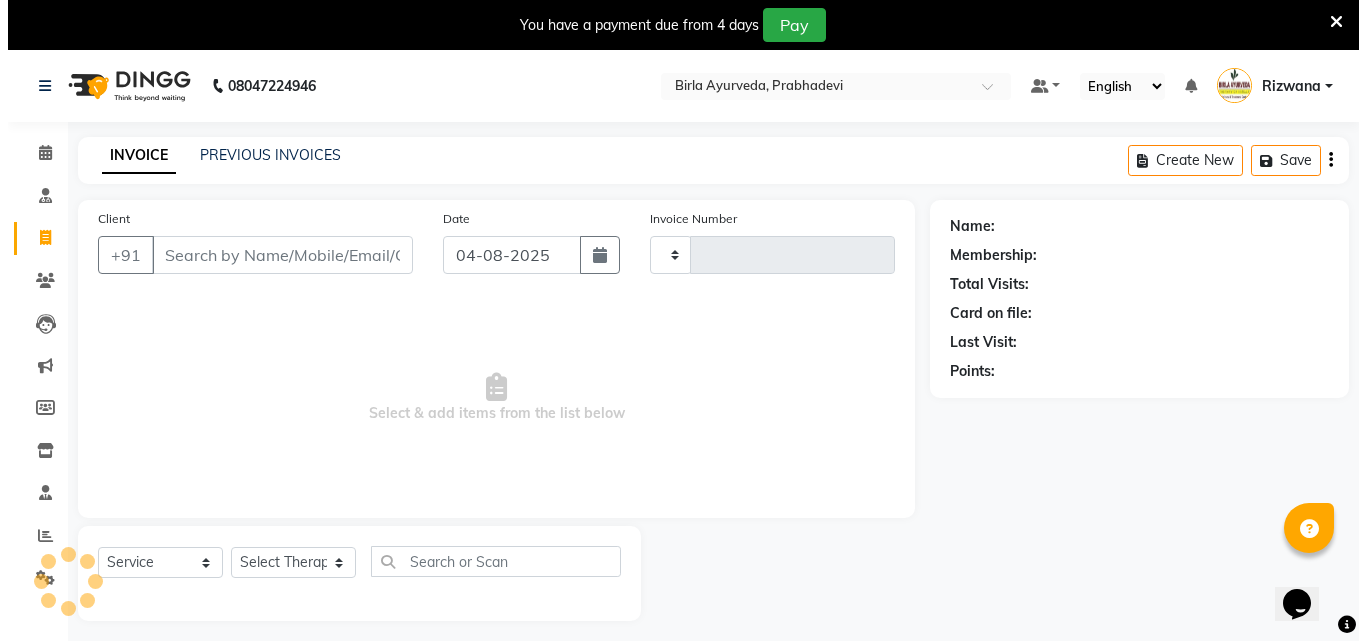 scroll, scrollTop: 50, scrollLeft: 0, axis: vertical 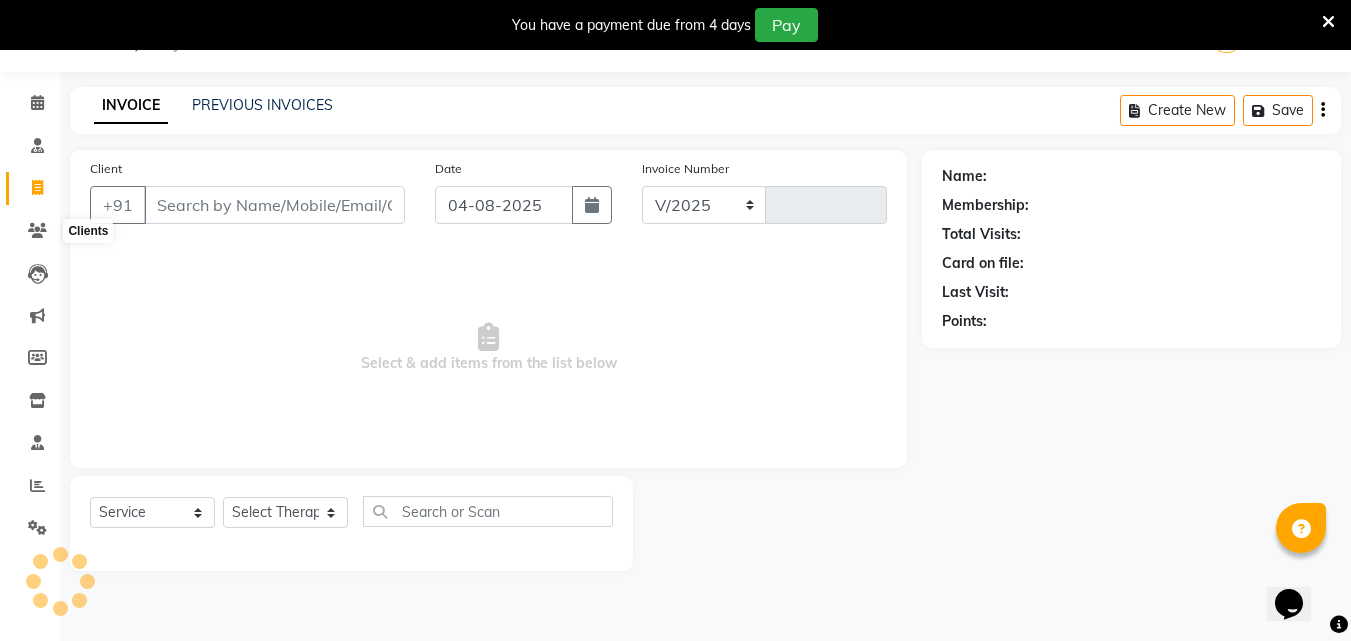 select on "6818" 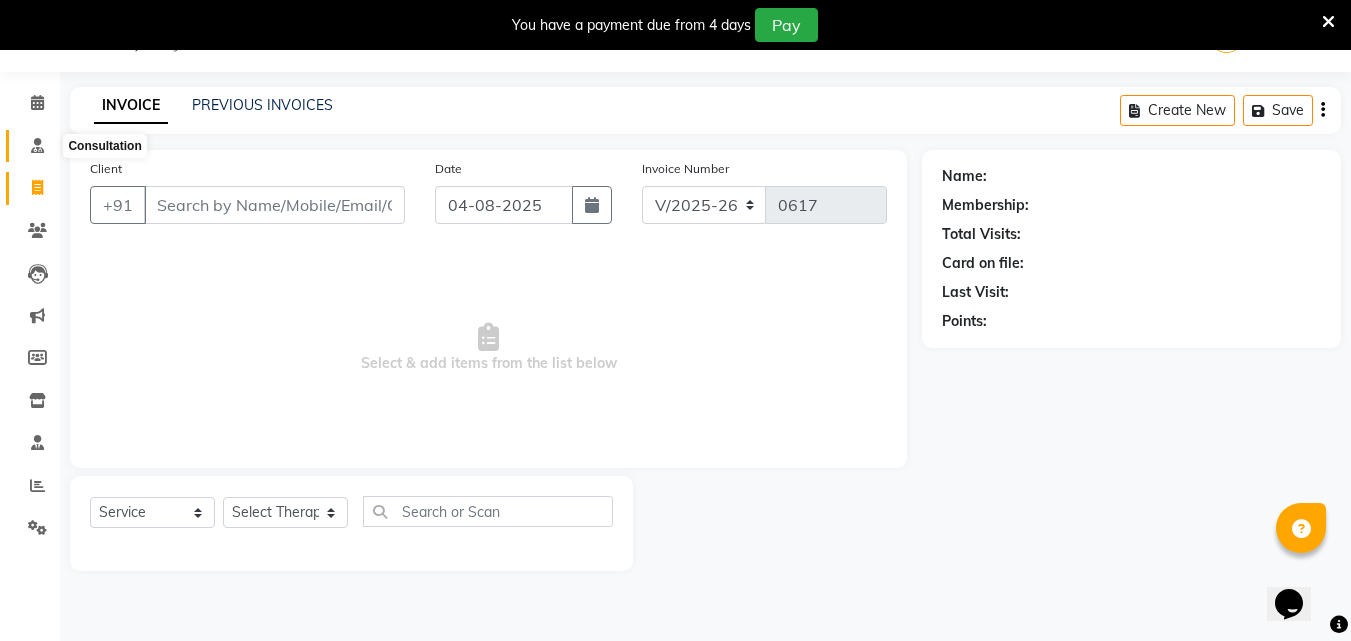 click 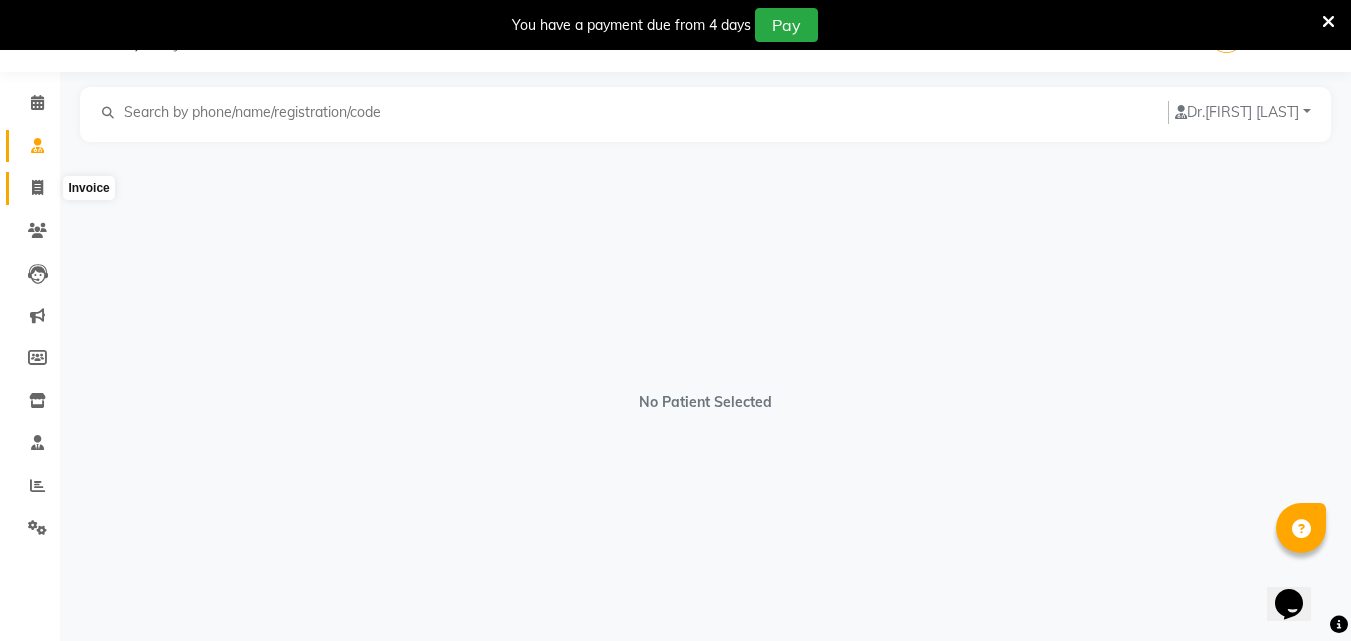 click 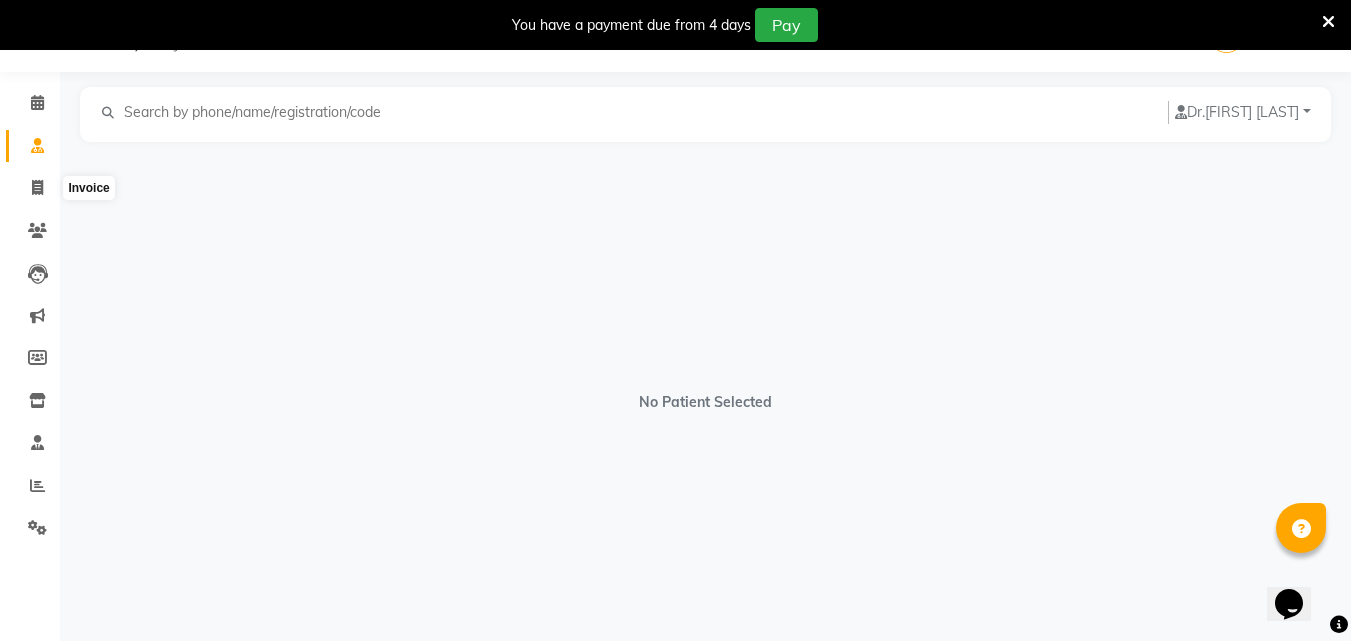 select on "6818" 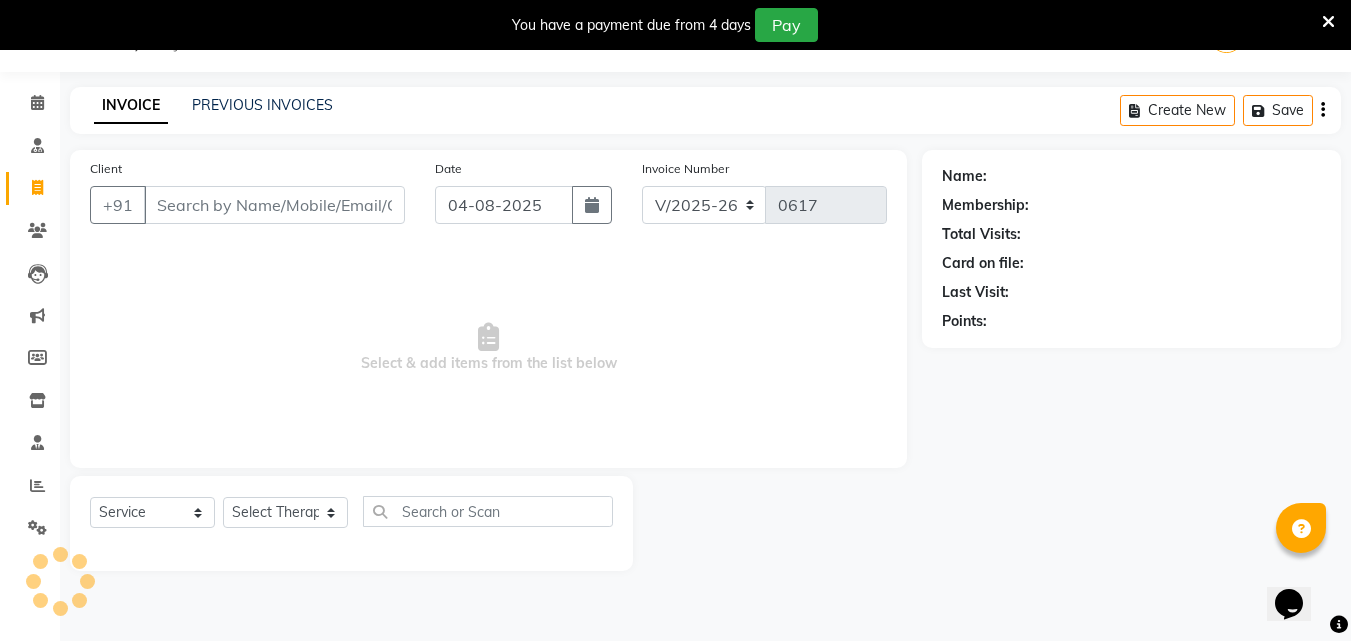 click on "Client" at bounding box center (274, 205) 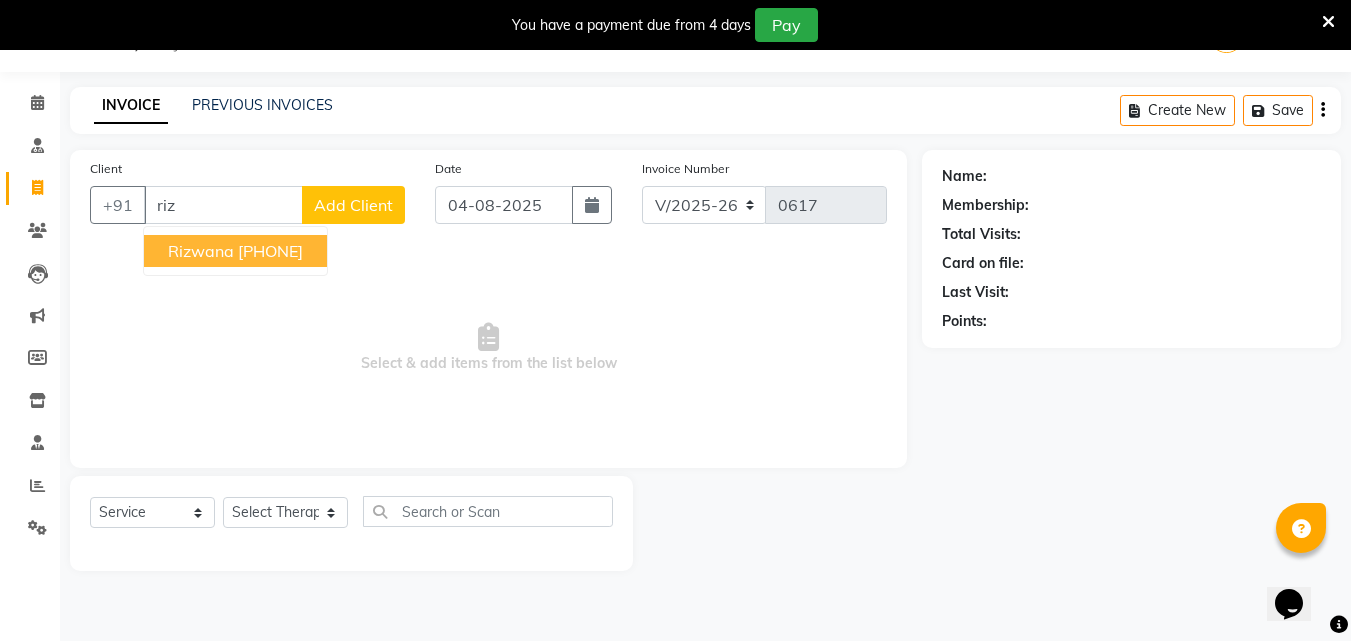 click on "[FIRST] [PHONE]" at bounding box center [235, 251] 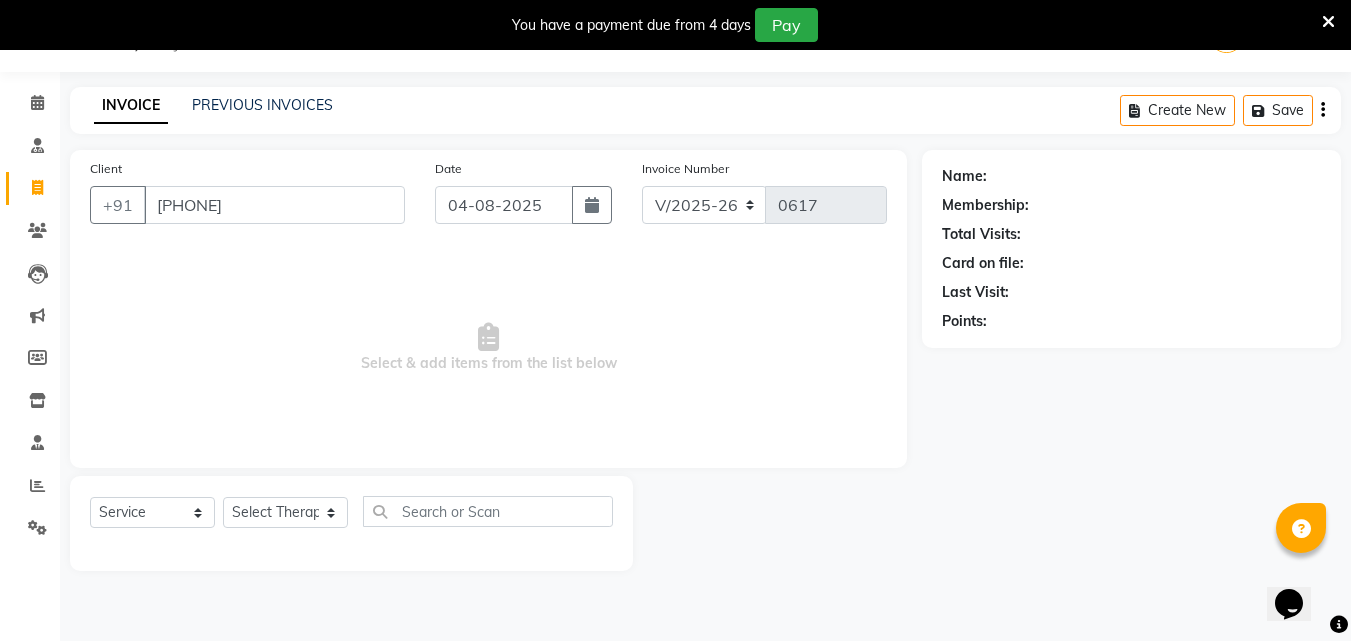 type on "[PHONE]" 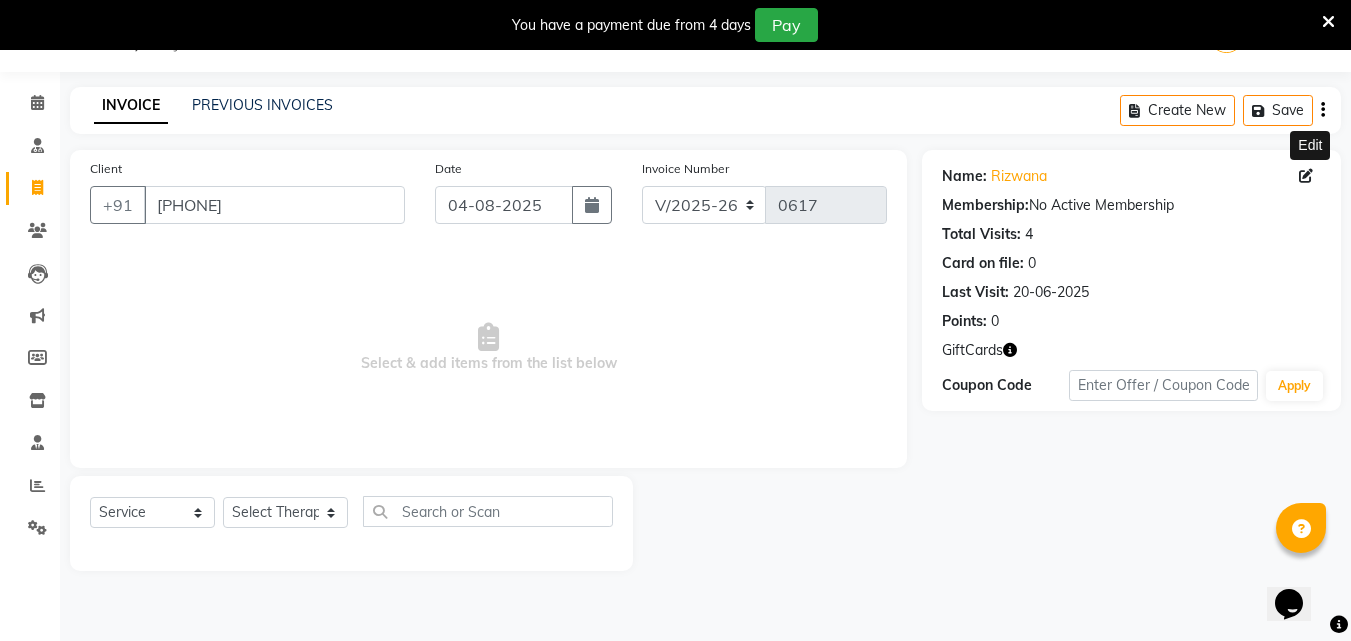 click 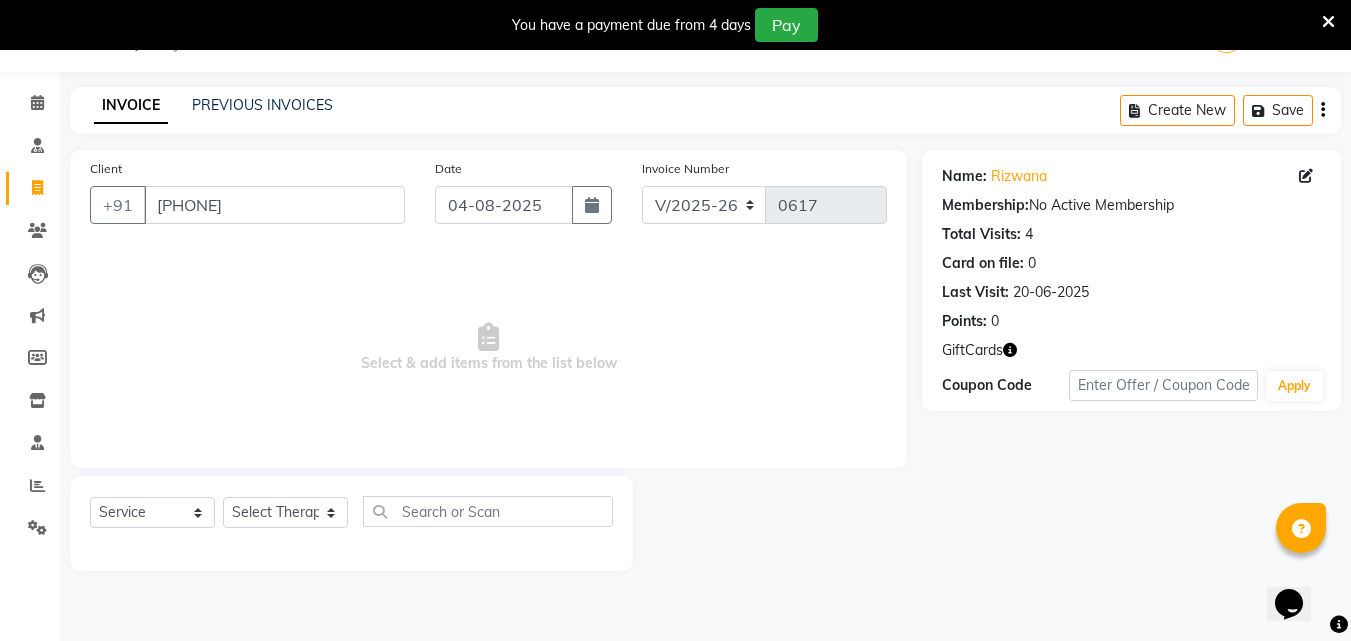 click 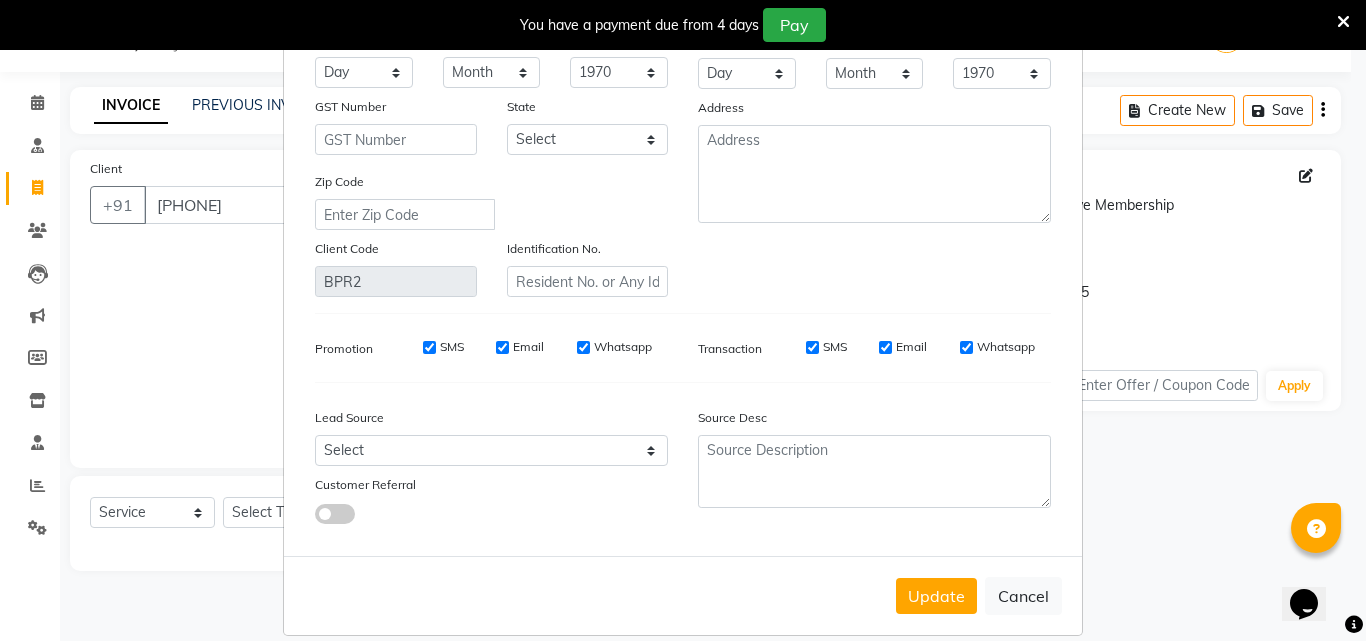 scroll, scrollTop: 246, scrollLeft: 0, axis: vertical 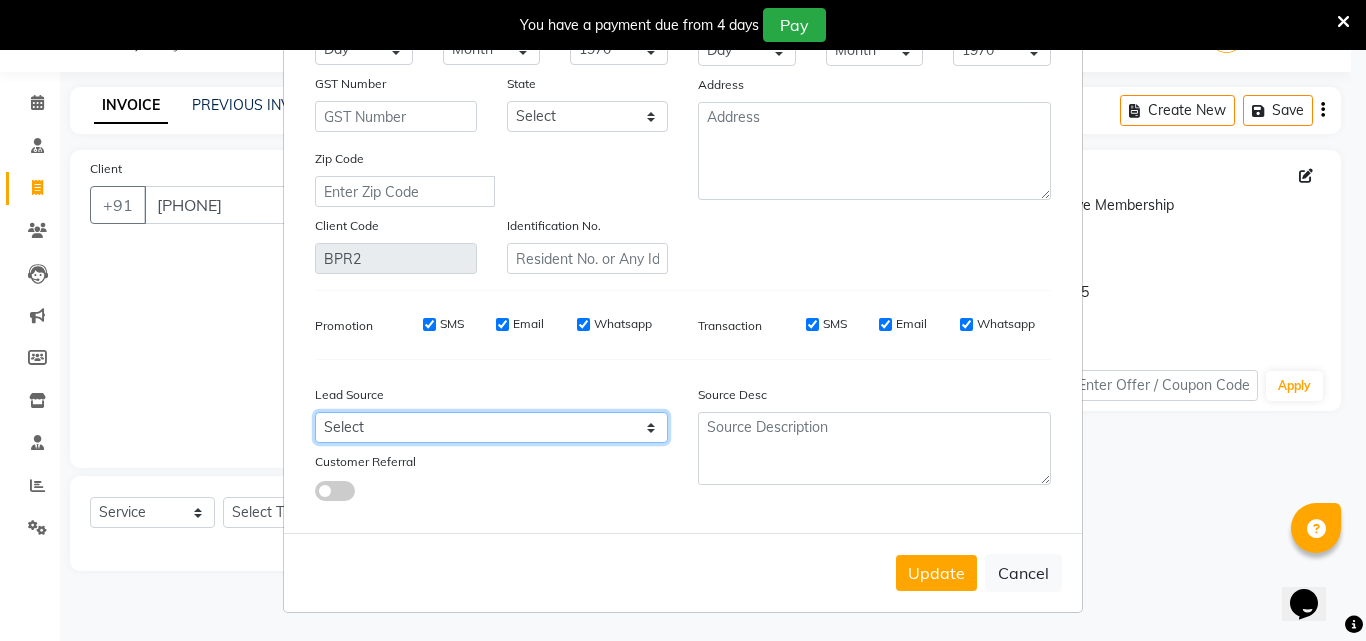 click on "Select Walk-in Referral Internet Friend Word of Mouth Advertisement Facebook JustDial Google Other CAMP" at bounding box center [491, 427] 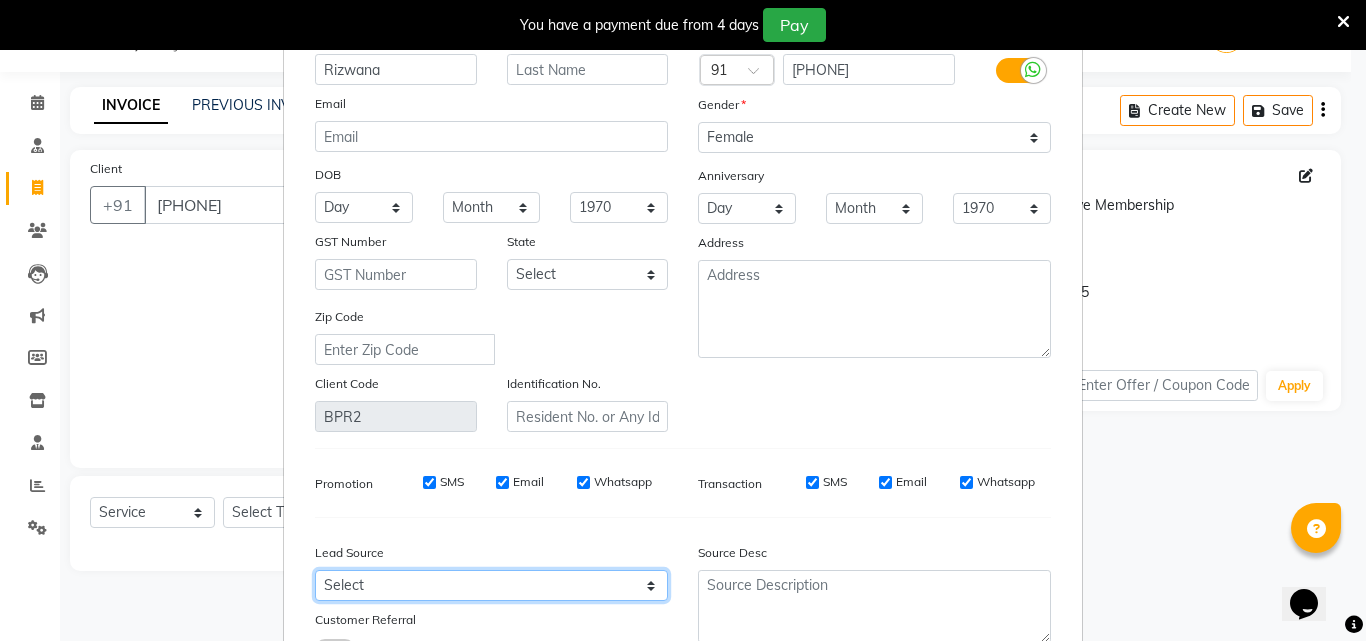 scroll, scrollTop: 100, scrollLeft: 0, axis: vertical 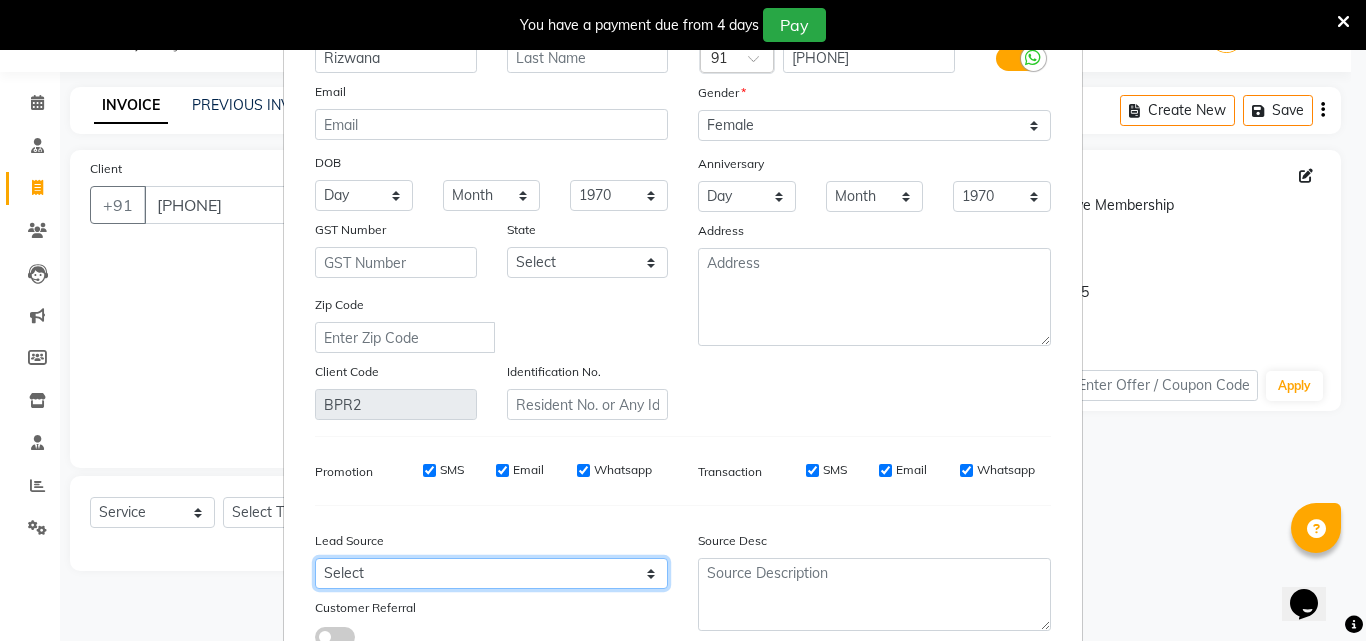 click on "Select Walk-in Referral Internet Friend Word of Mouth Advertisement Facebook JustDial Google Other CAMP" at bounding box center (491, 573) 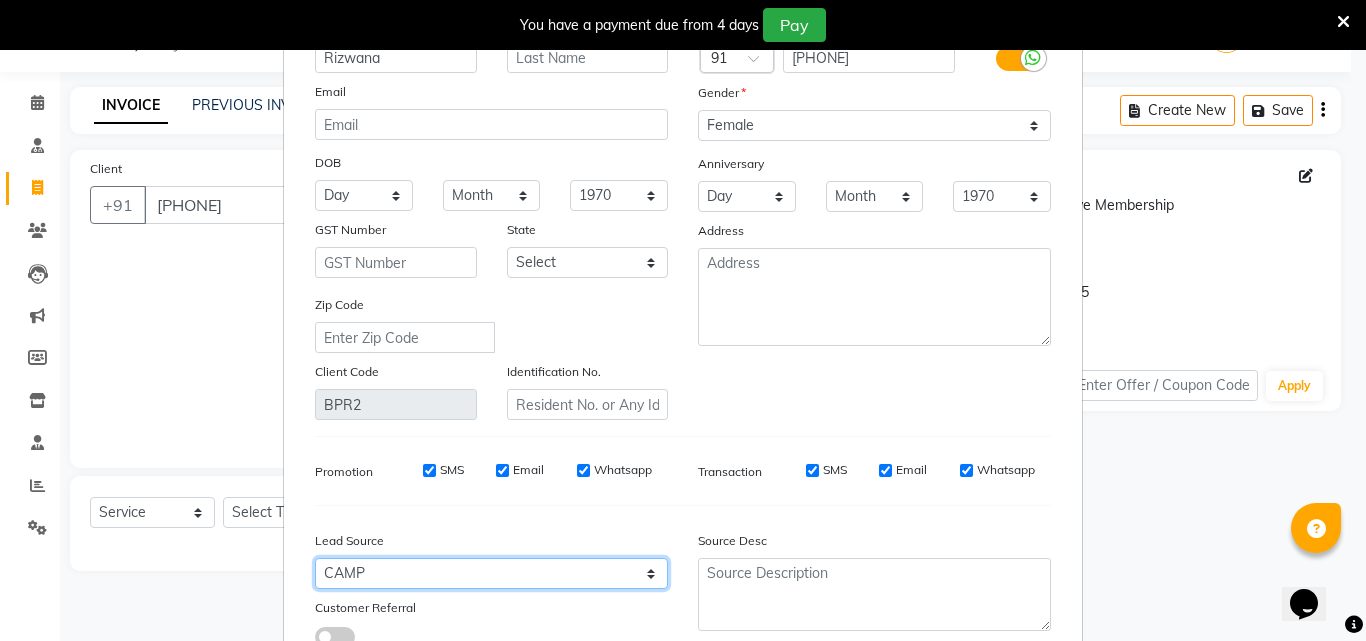click on "Select Walk-in Referral Internet Friend Word of Mouth Advertisement Facebook JustDial Google Other CAMP" at bounding box center (491, 573) 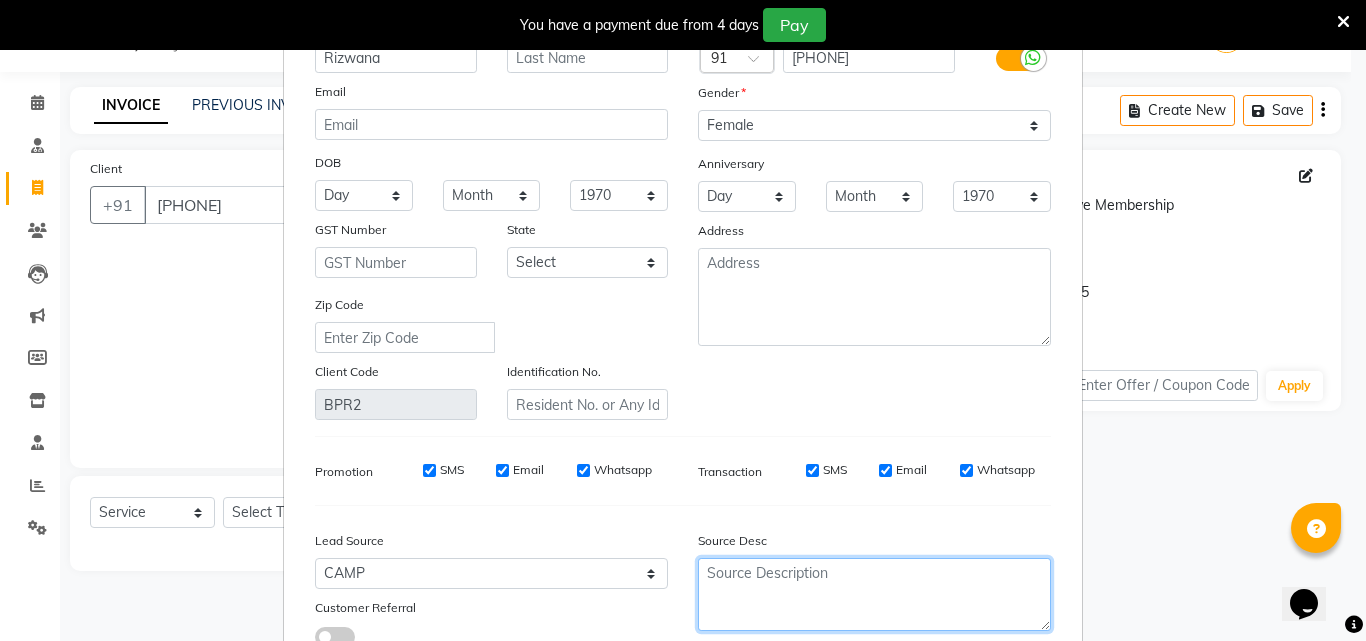 click at bounding box center (874, 594) 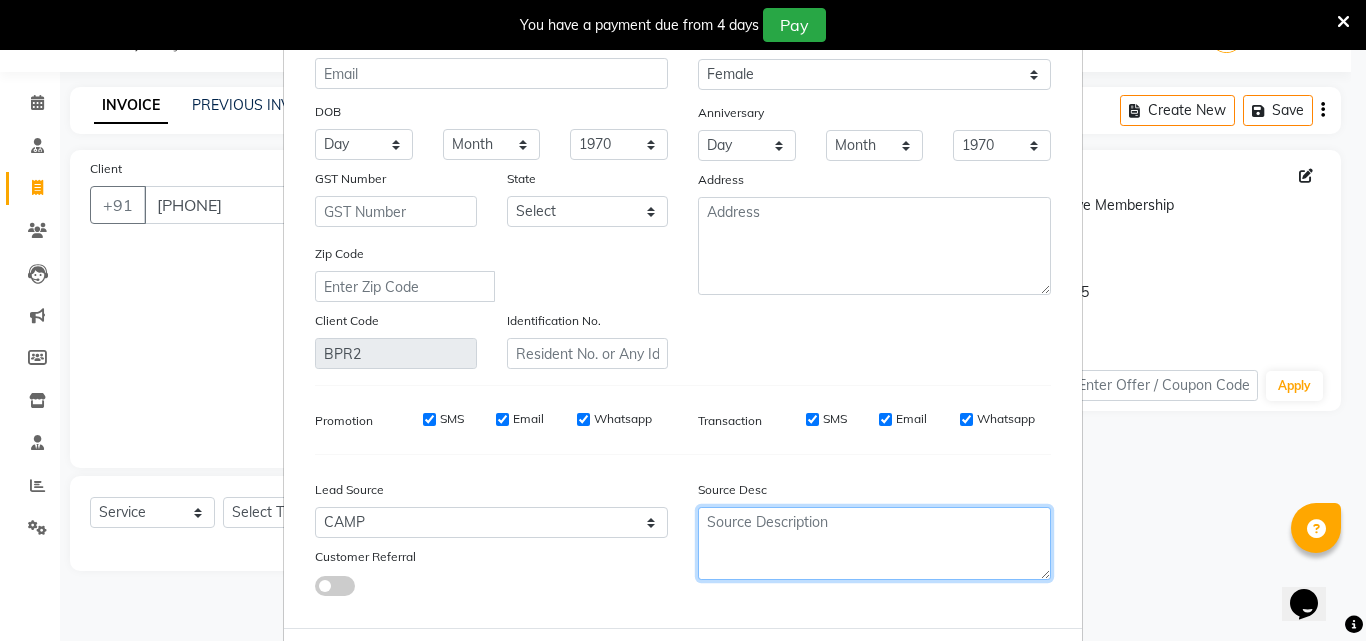 scroll, scrollTop: 200, scrollLeft: 0, axis: vertical 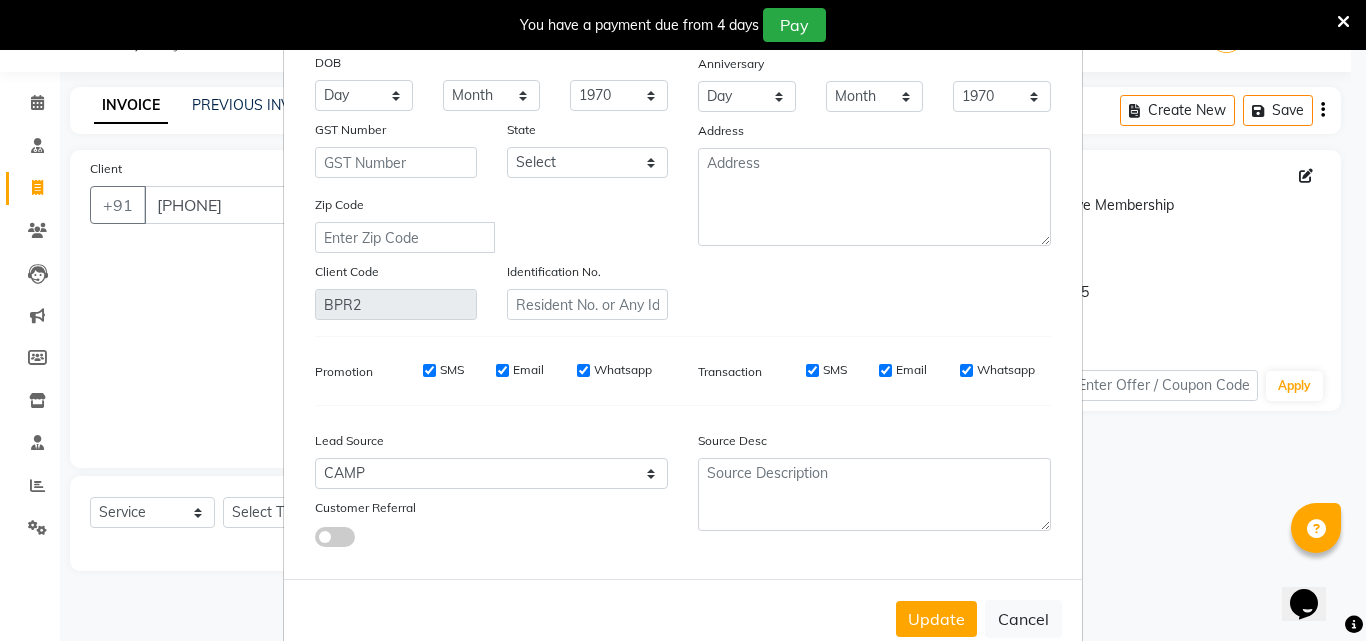 click at bounding box center (335, 537) 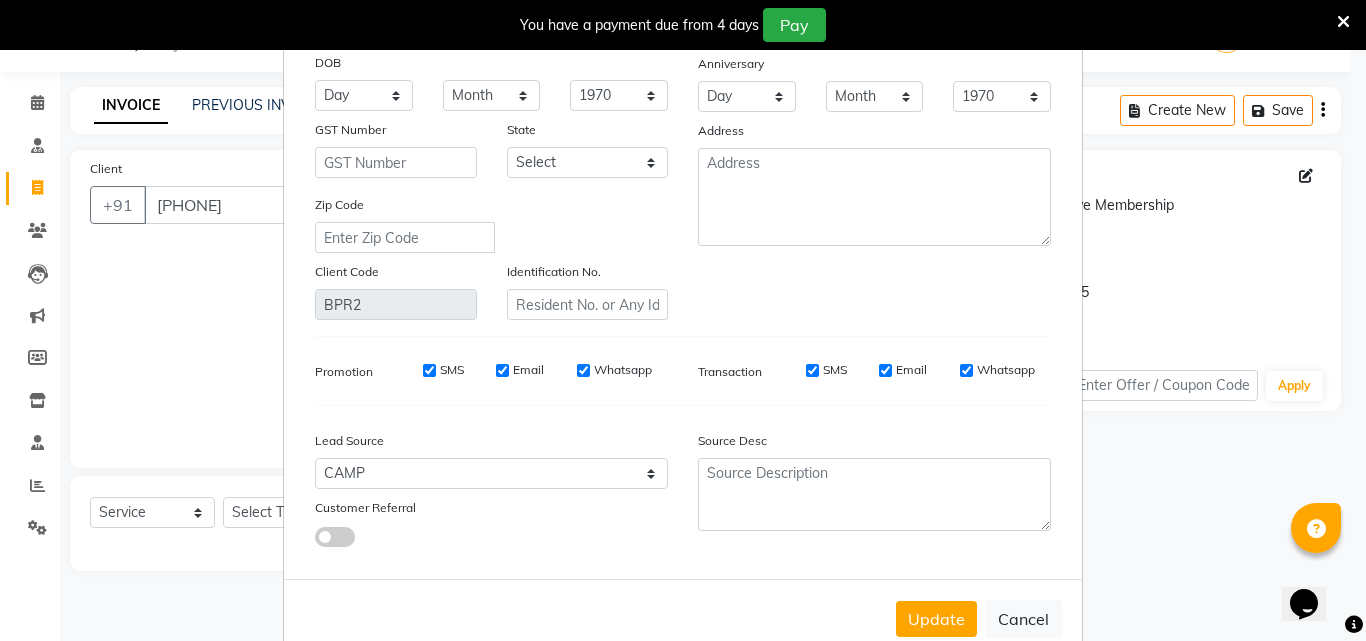 click at bounding box center [315, 540] 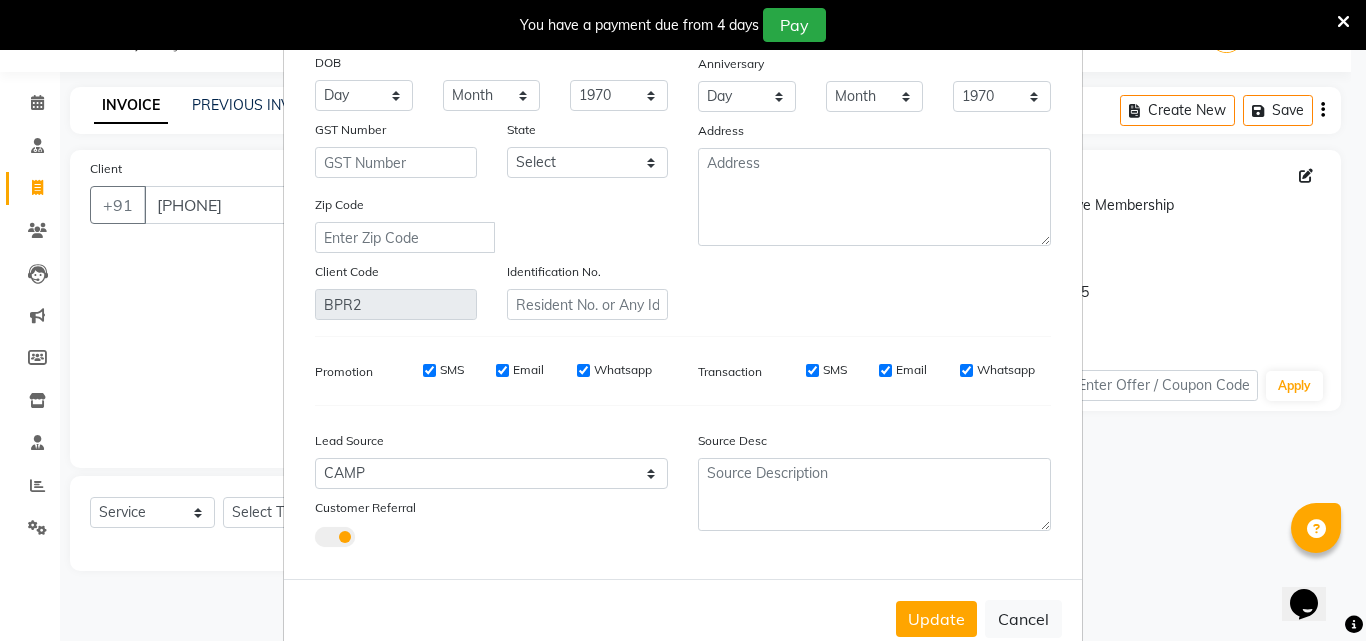 select on "47803" 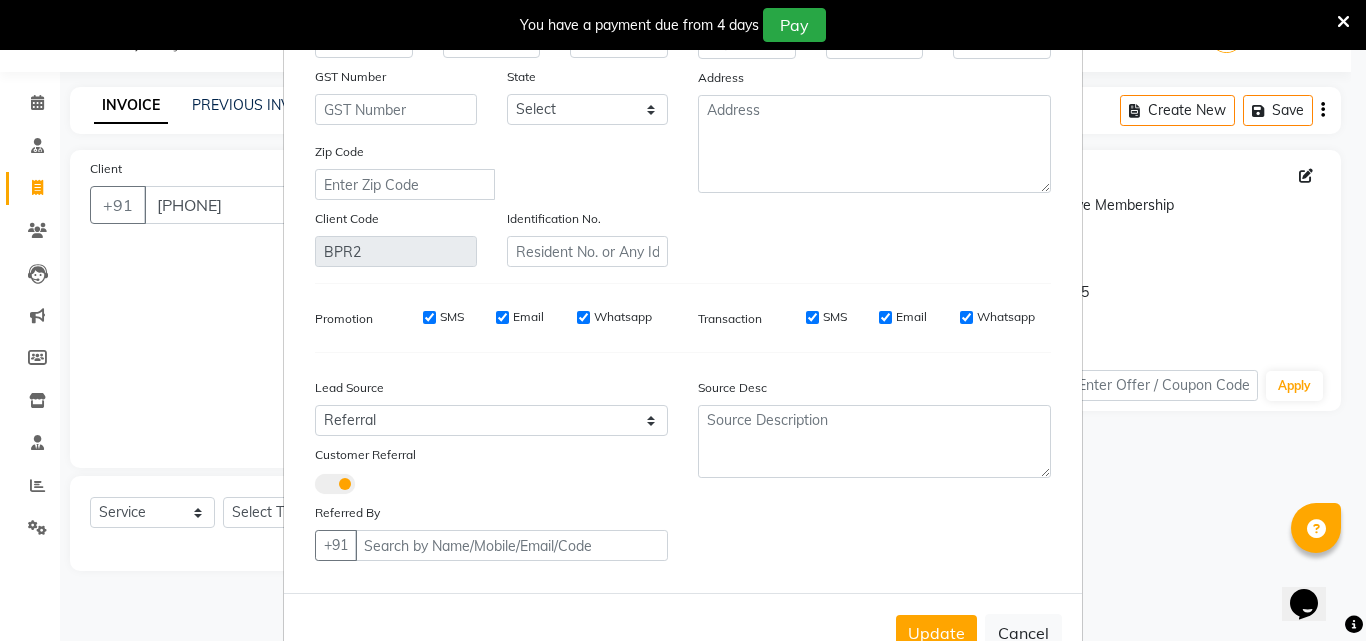 scroll, scrollTop: 300, scrollLeft: 0, axis: vertical 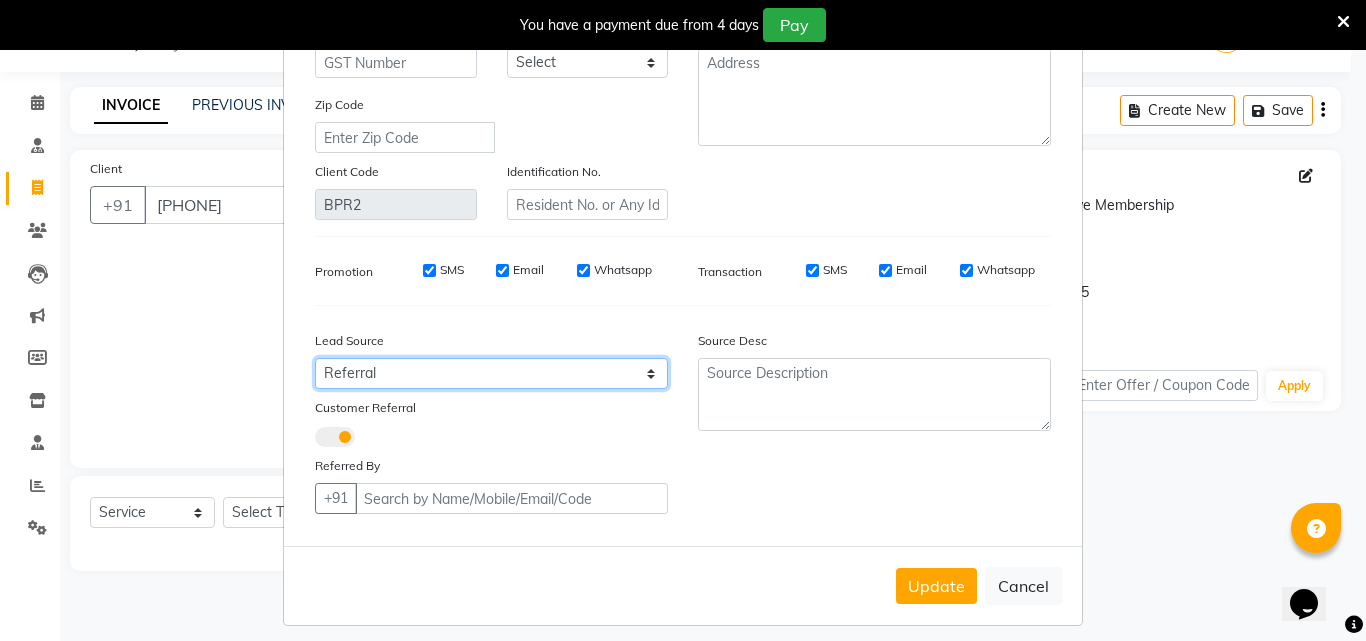 click on "Select Walk-in Referral Internet Friend Word of Mouth Advertisement Facebook JustDial Google Other CAMP" at bounding box center (491, 373) 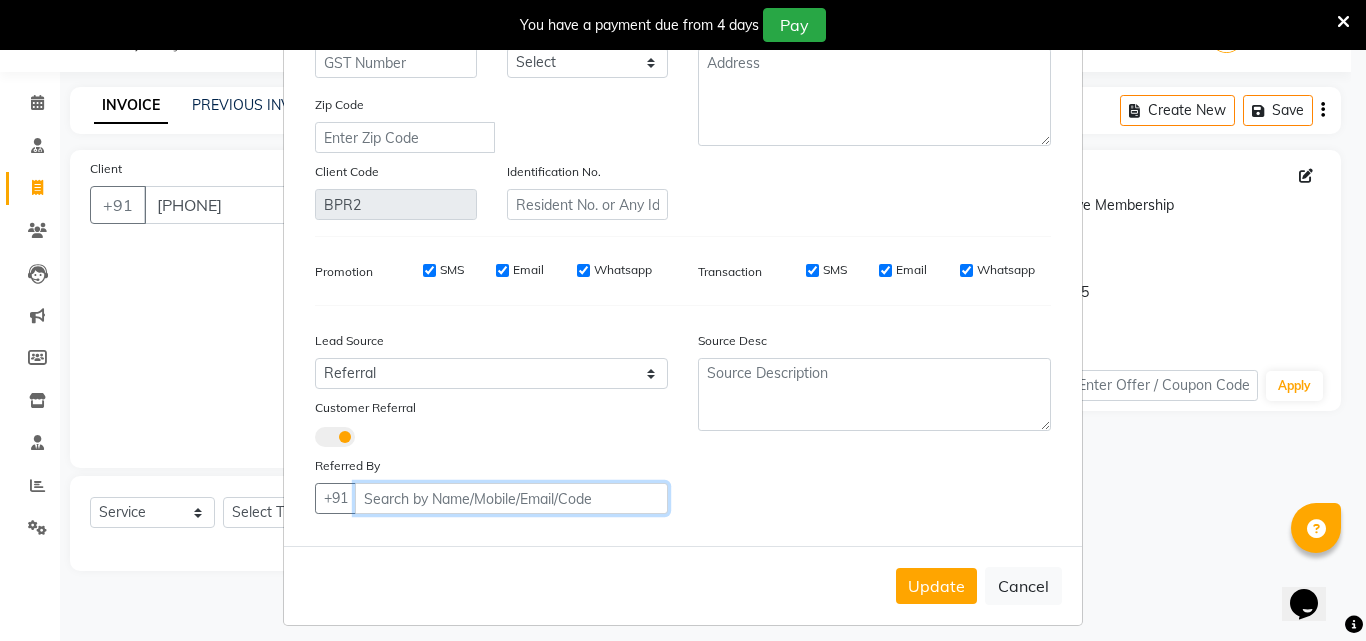 click on "Client" at bounding box center (511, 498) 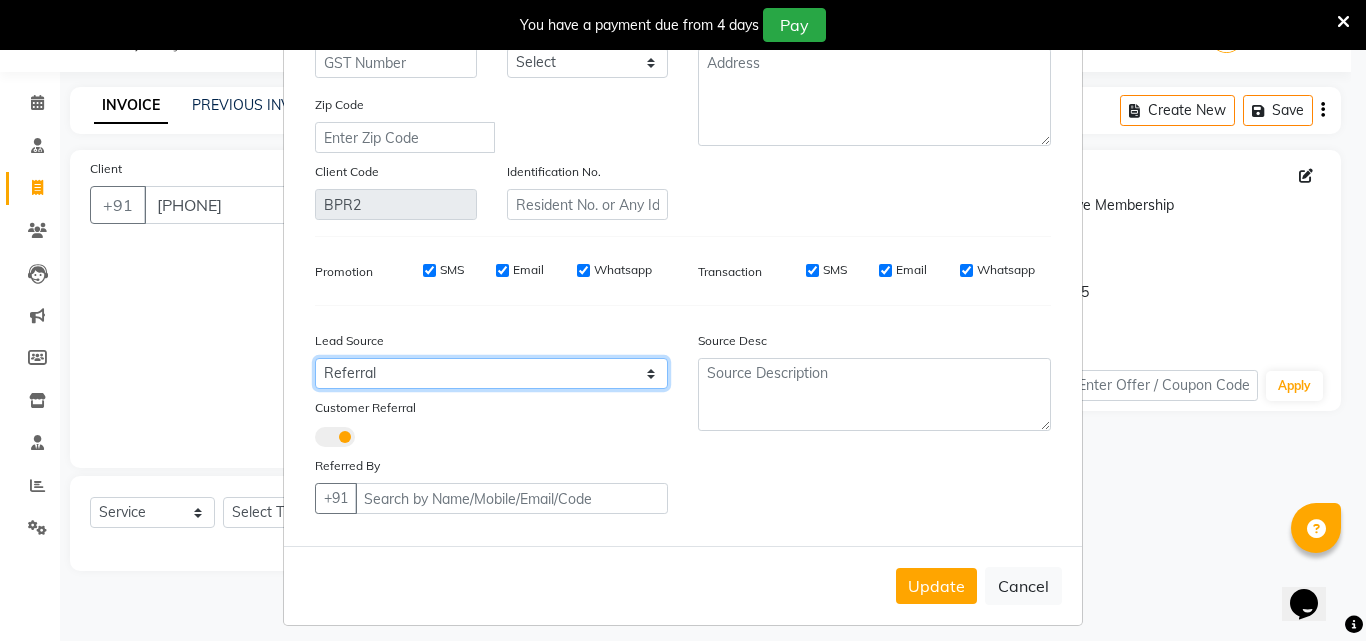 click on "Select Walk-in Referral Internet Friend Word of Mouth Advertisement Facebook JustDial Google Other CAMP" at bounding box center [491, 373] 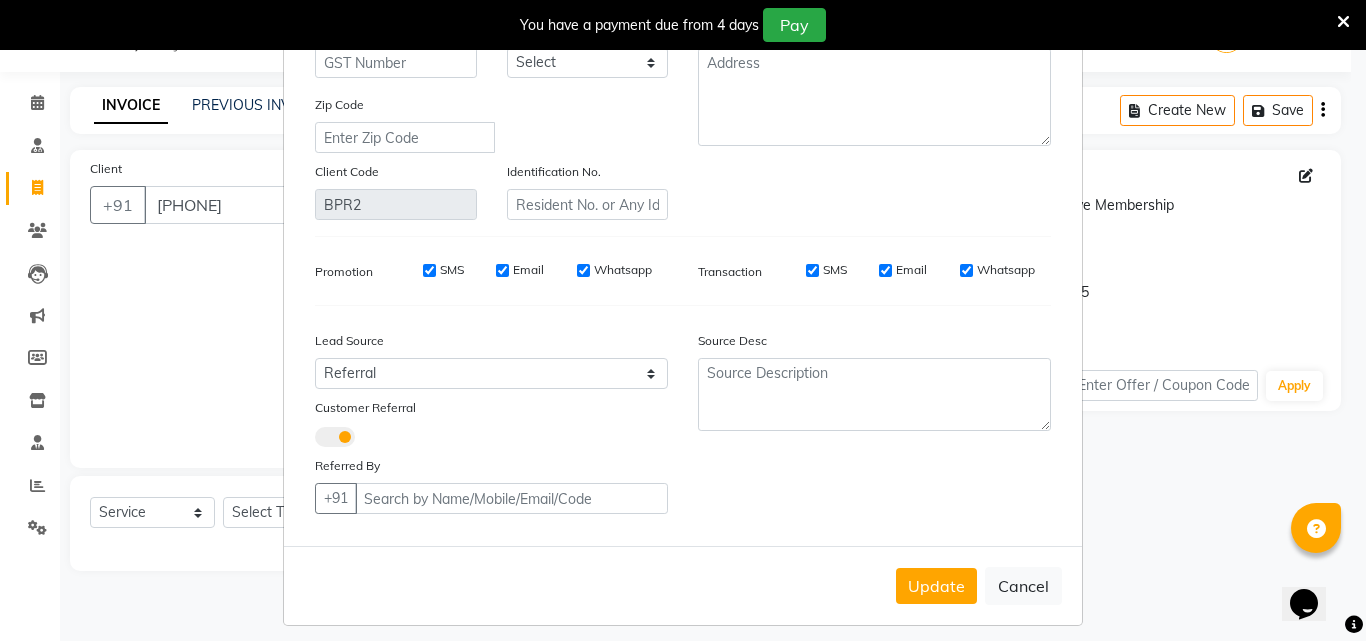 click on "Referred By" at bounding box center (491, 469) 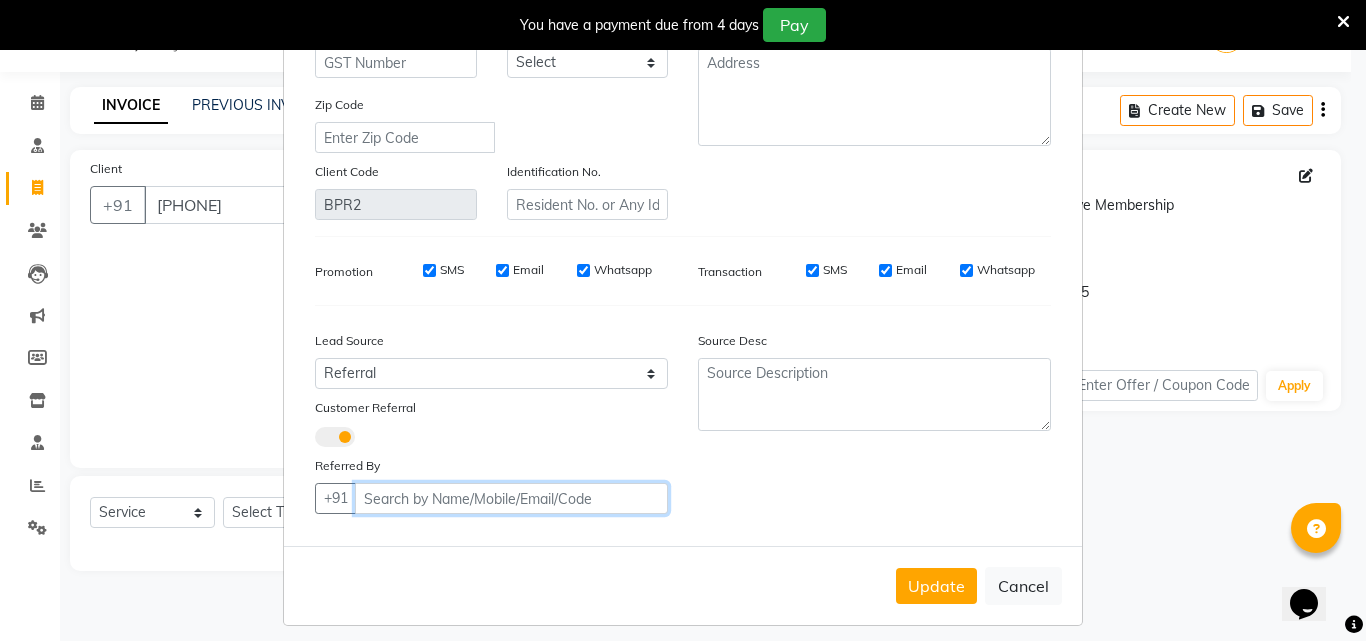 click on "Client" at bounding box center (511, 498) 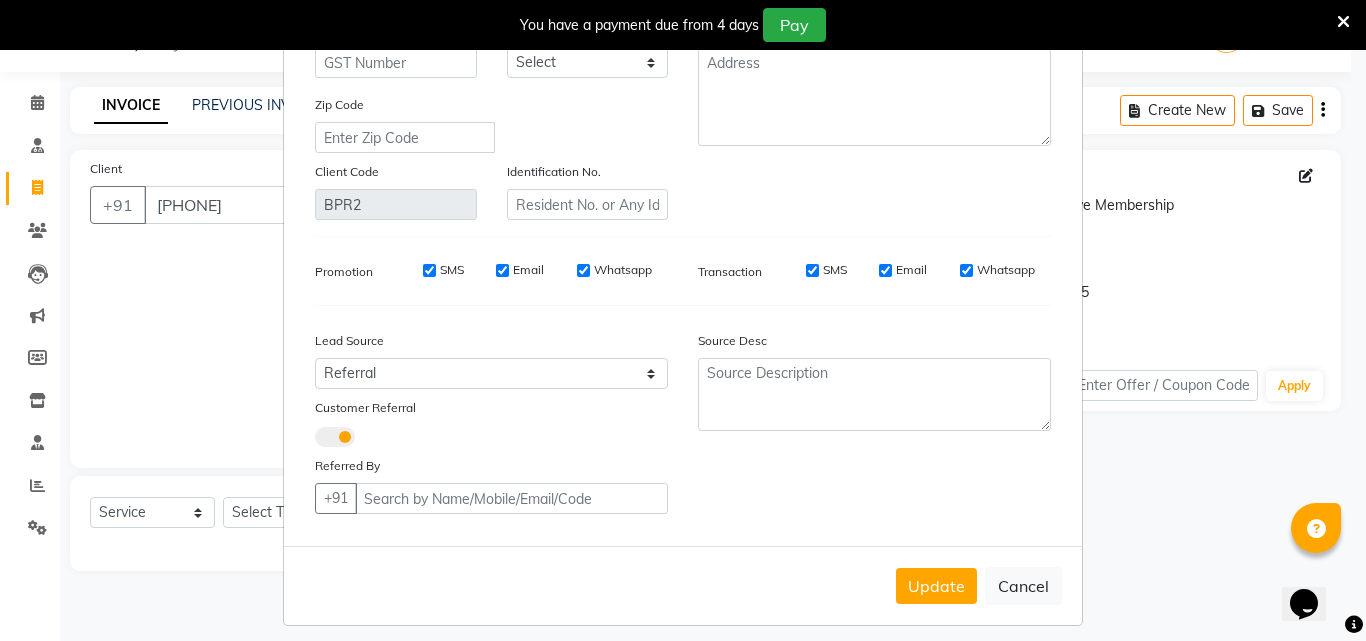 click on "Update Client Name [FIRST] Email DOB Day 01 02 03 04 05 06 07 08 09 10 11 12 13 14 15 16 17 18 19 20 21 22 23 24 25 26 27 28 29 30 31 Month January February March April May June July August September October November December 1940 1941 1942 1943 1944 1945 1946 1947 1948 1949 1950 1951 1952 1953 1954 1955 1956 1957 1958 1959 1960 1961 1962 1963 1964 1965 1966 1967 1968 1969 1970 1971 1972 1973 1974 1975 1976 1977 1978 1979 1980 1981 1982 1983 1984 1985 1986 1987 1988 1989 1990 1991 1992 1993 1994 1995 1996 1997 1998 1999 2000 2001 2002 2003 2004 2005 2006 2007 2008 2009 2010 2011 2012 2013 2014 2015 2016 2017 2018 2019 2020 2021 2022 2023 2024 GST Number State Select Andaman and Nicobar Islands Andhra Pradesh Arunachal Pradesh Assam Bihar Chandigarh Chhattisgarh Dadra and Nagar Haveli Daman and Diu Delhi Goa Gujarat Haryana Himachal Pradesh Jammu and Kashmir Jharkhand Karnataka Kerala Lakshadweep Madhya Pradesh Maharashtra Manipur Meghalaya Mizoram Nagaland Odisha Pondicherry Punjab Rajasthan Sikkim Tamil Nadu" at bounding box center (683, 320) 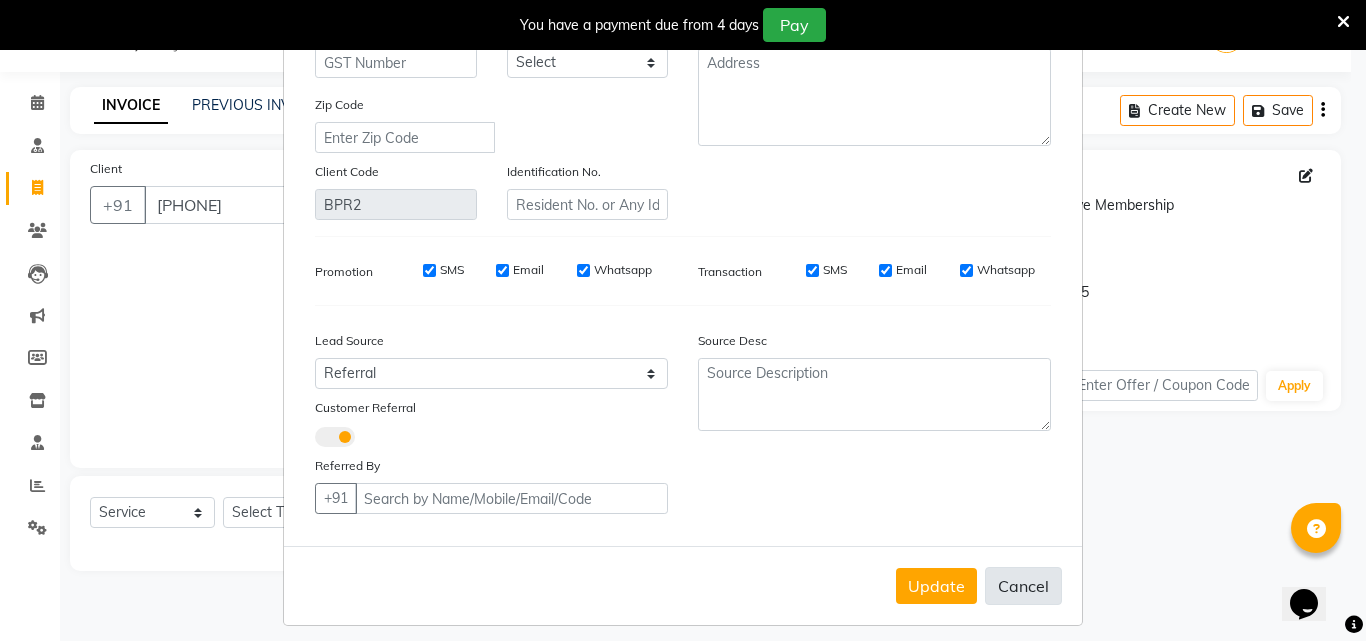 click on "Cancel" at bounding box center [1023, 586] 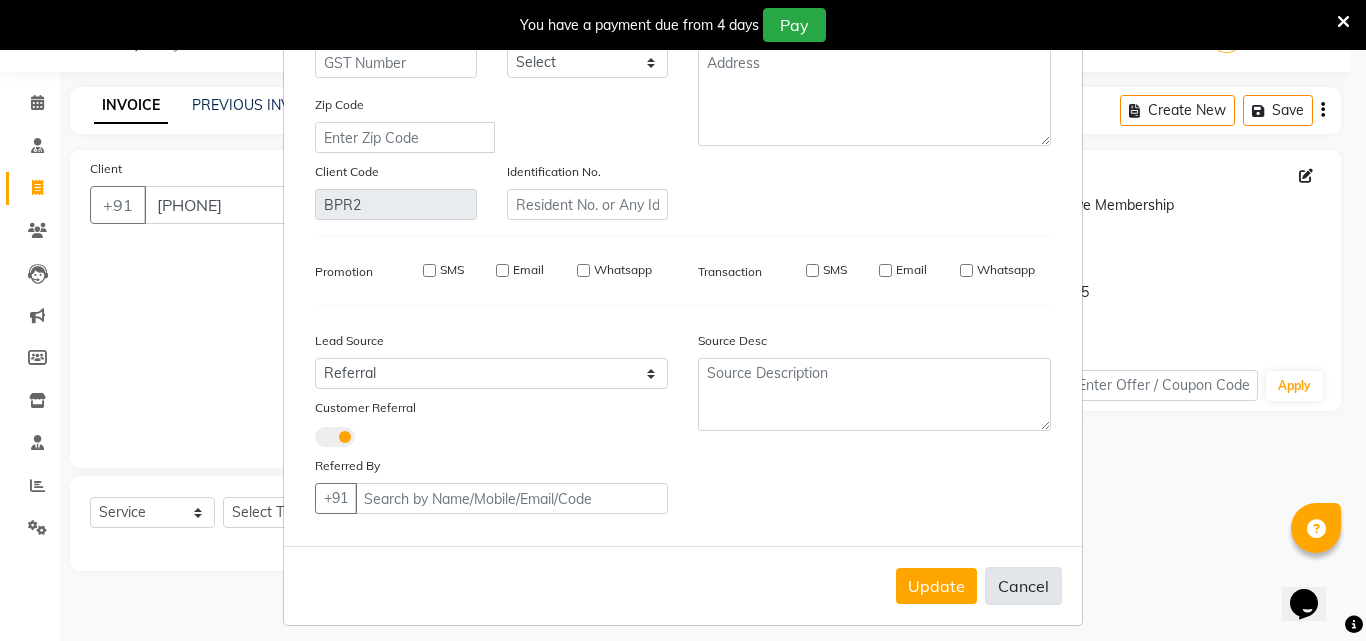 type 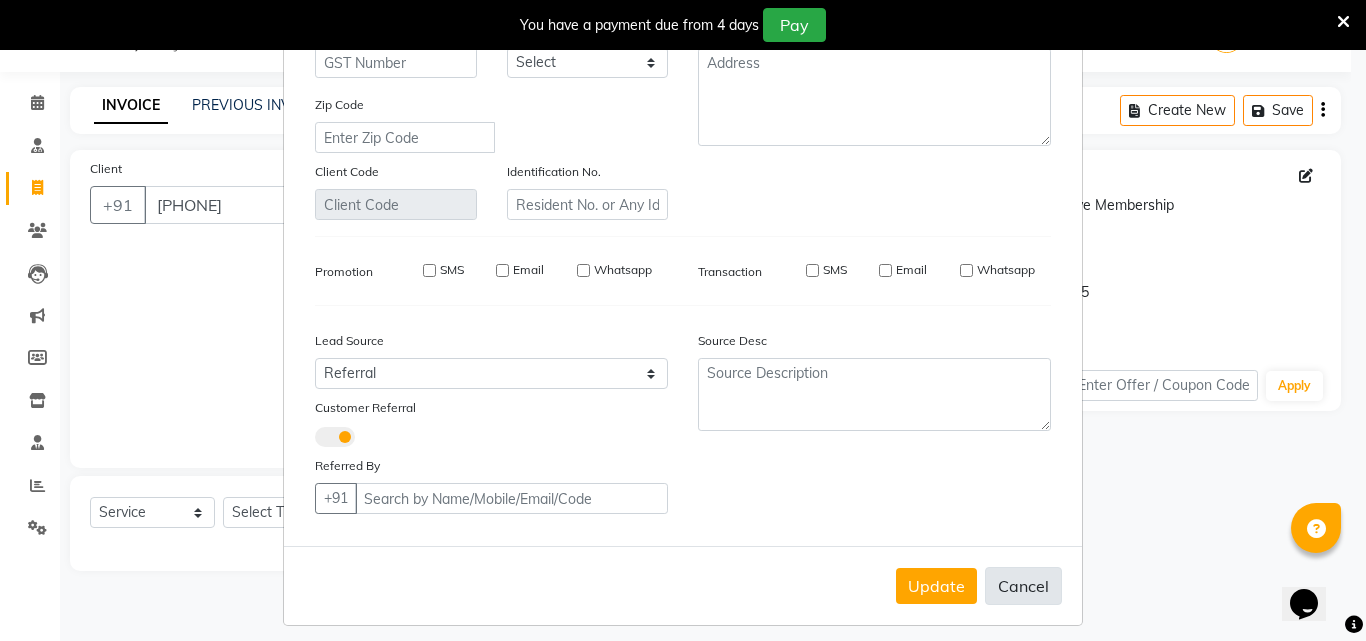 checkbox on "false" 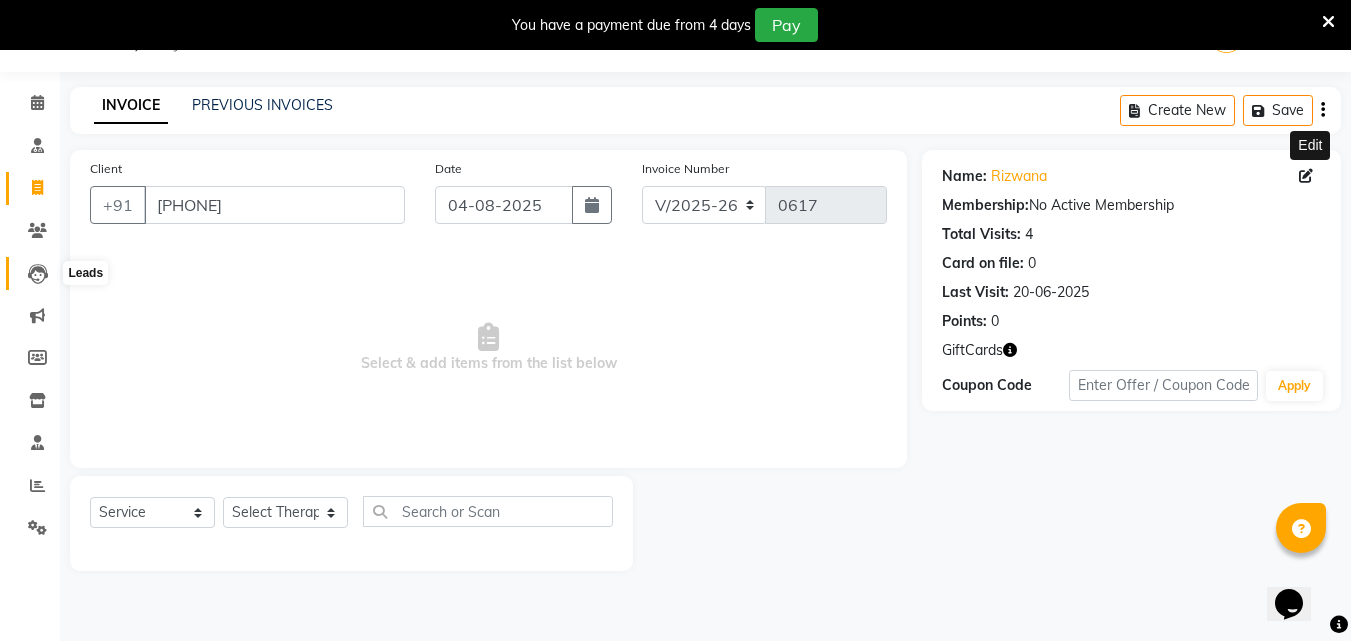 click 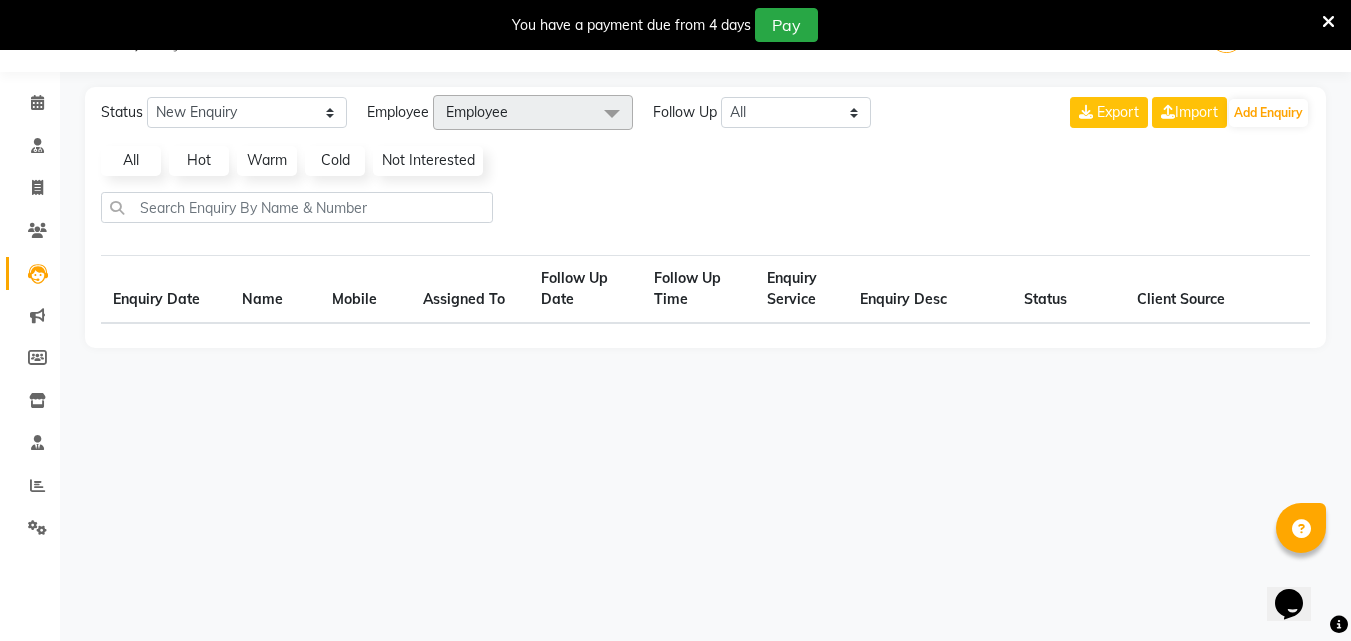 select on "10" 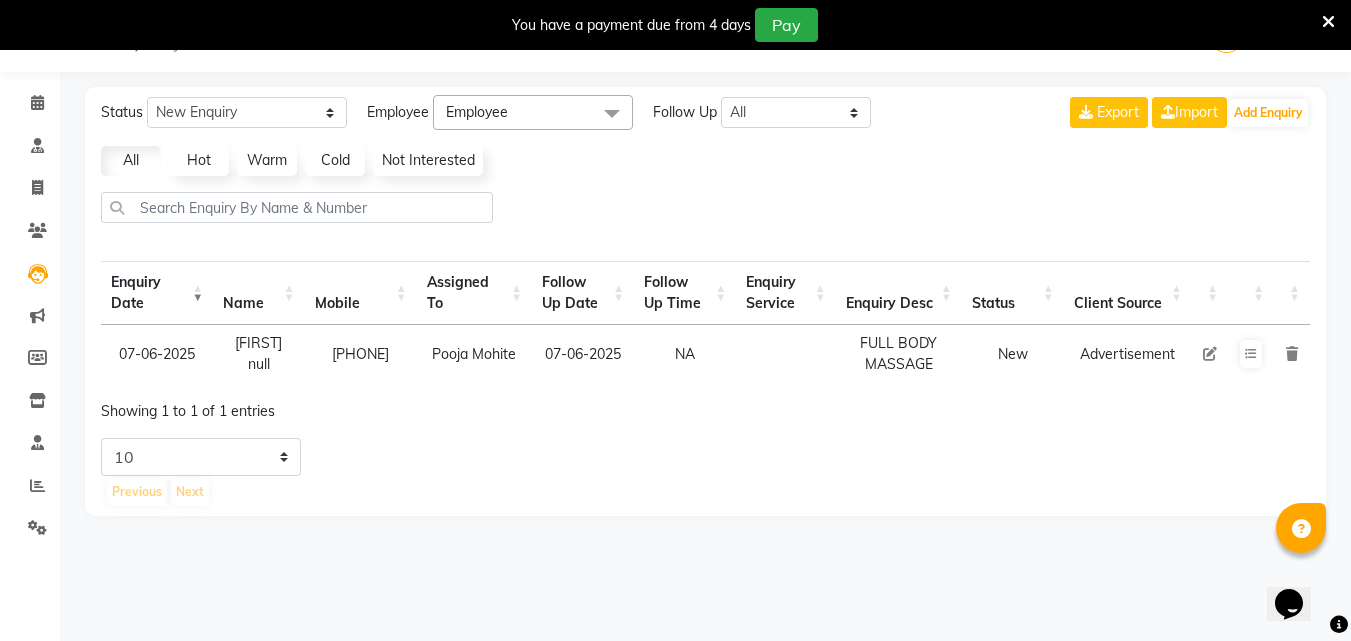 click on "Client Source" at bounding box center [1128, 293] 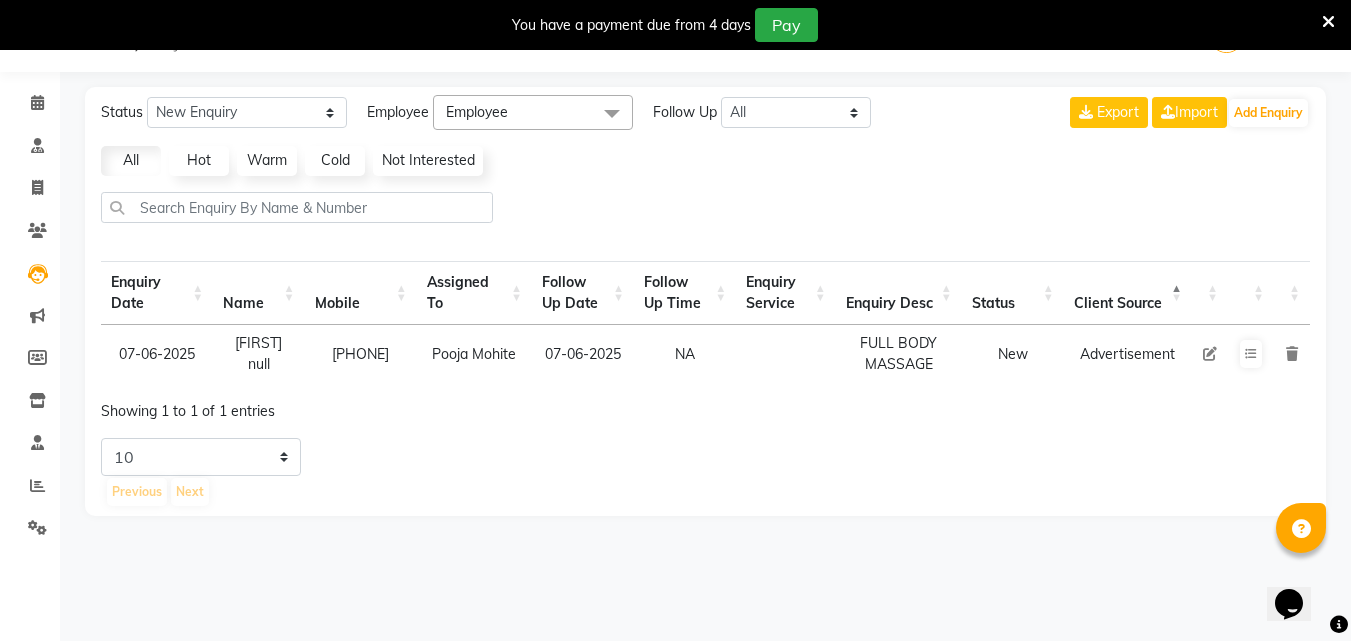 click on "Client Source" at bounding box center (1128, 293) 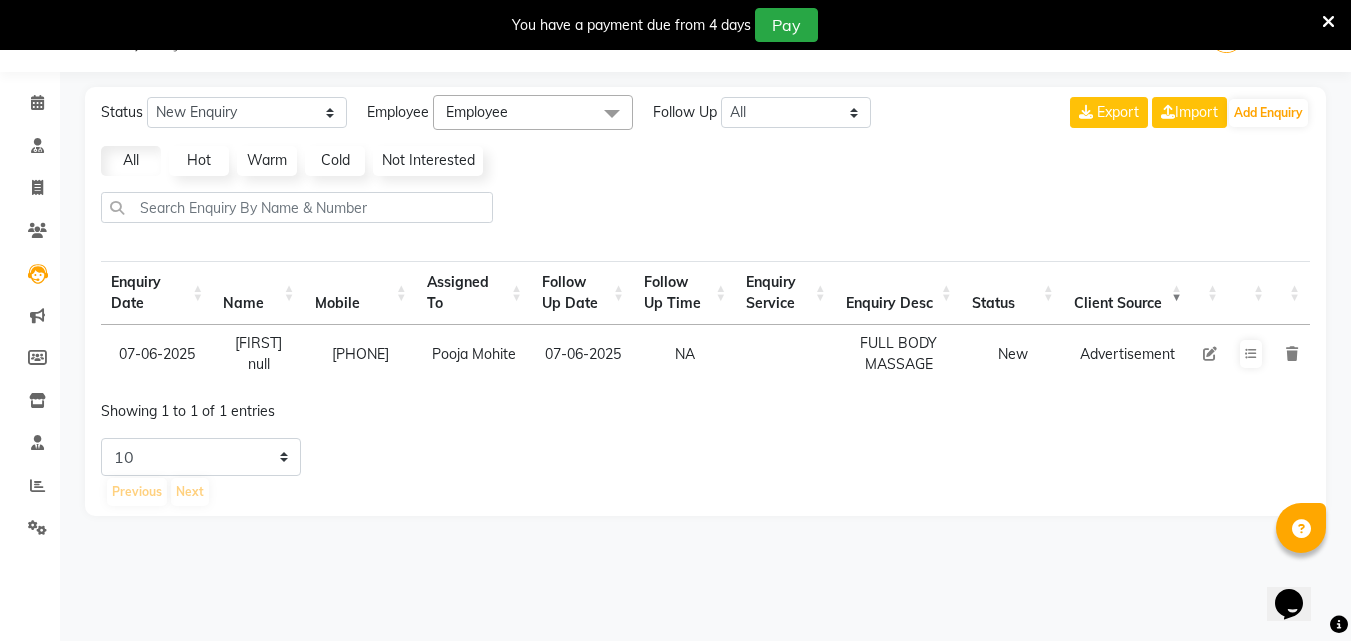 click on "Client Source" at bounding box center (1128, 293) 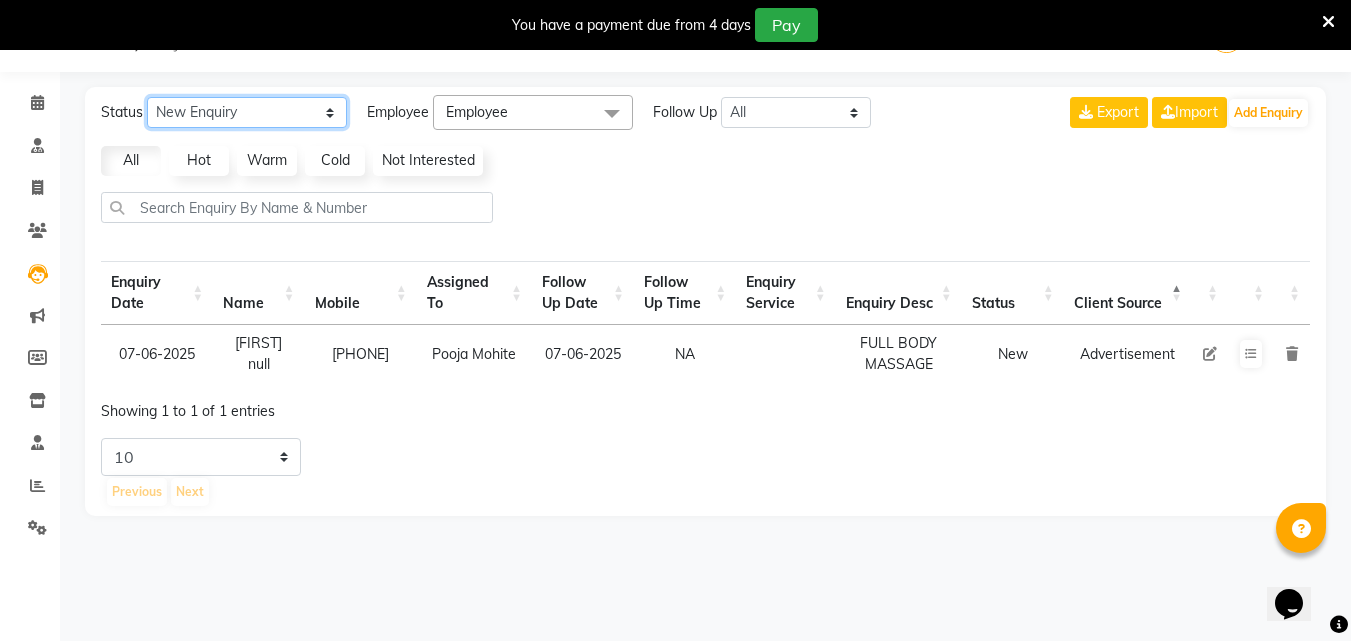 click on "New Enquiry Open Enquiry Converted Enquiry  All" 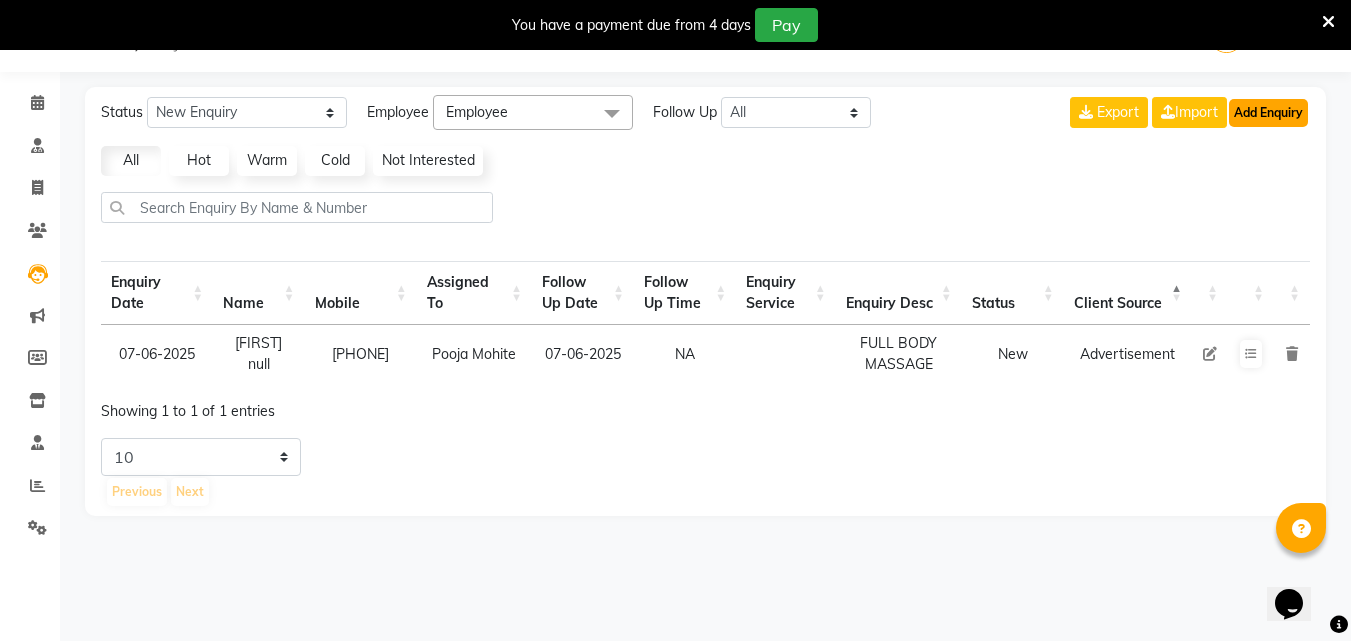 click on "Add Enquiry" 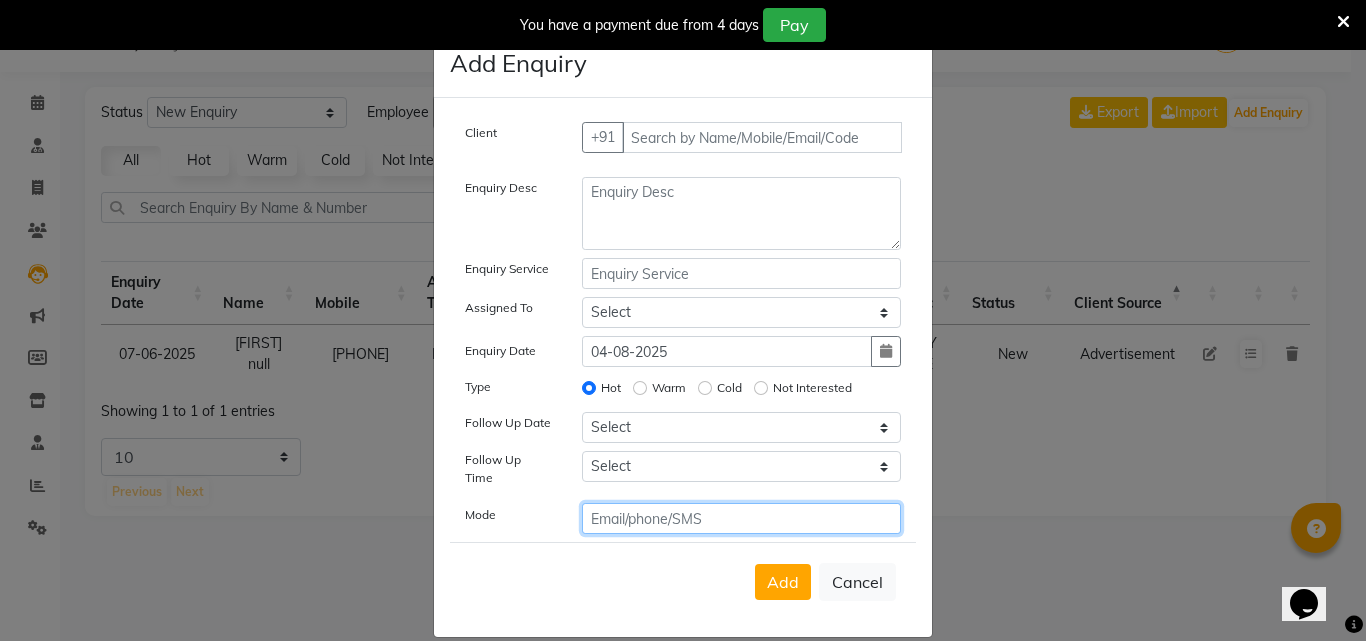 click 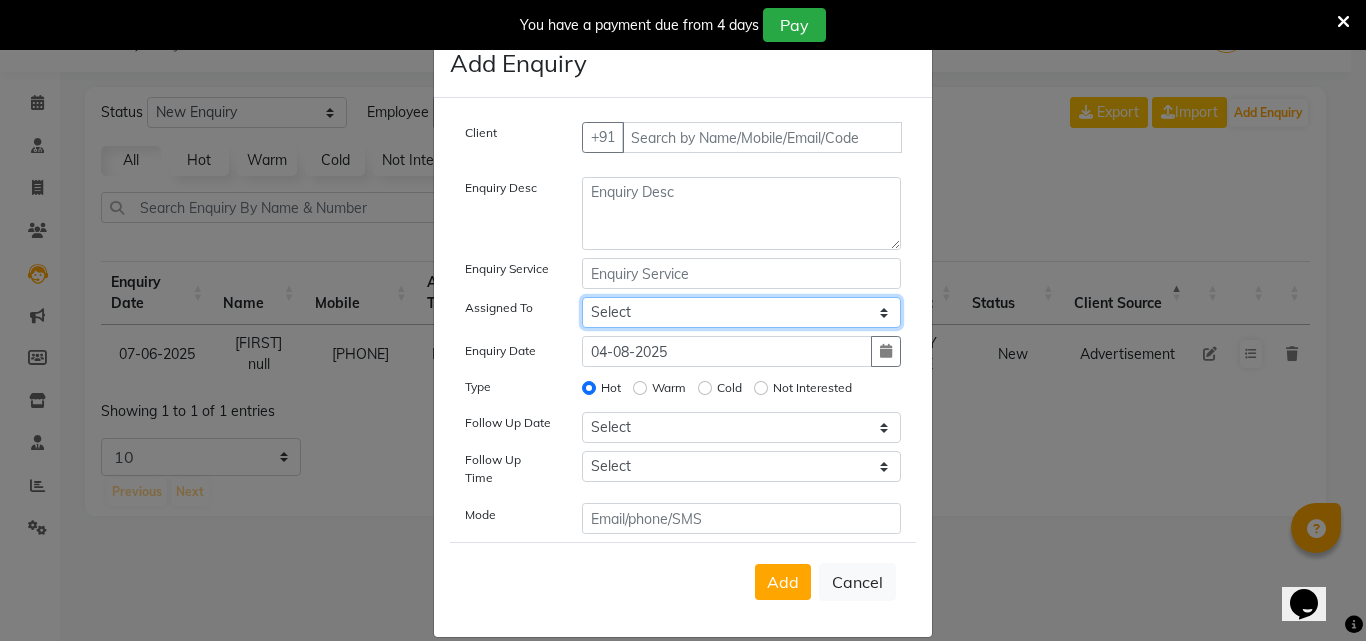 click on "Select [FIRST] [LAST] Amrutha Anita Khatke Anjana Surendra Kalyani Aparna Avtar Jaiswal Bandu Dange Bibina Chandani Yadav Deepali Gaikwad Dr. Abidda Khan Dr. Annu Prasad Dr. Chaitali Deshmukh Dr. Chetali Dr. Mrunal Gole Gloria Y Gloriya Hari Jainy M R KAMAL NIKAM Kavita Ambatkar Latika Sawant Manager Pooja Mohite Priya Mishra Rajimon Gopalan RATHEESH KUMAR G KURUP Ratish Sachin Subhash Shali K M Shani K Shibin Suddheesh K K Sunil Wankhade Sunita Fernandes Suraj Suvarna Gangurde Swati Tanvi Taral Tejaswini Gaonkar Vidya Vishwanath Vimal Lodh Vinayak Yogesh Parab" 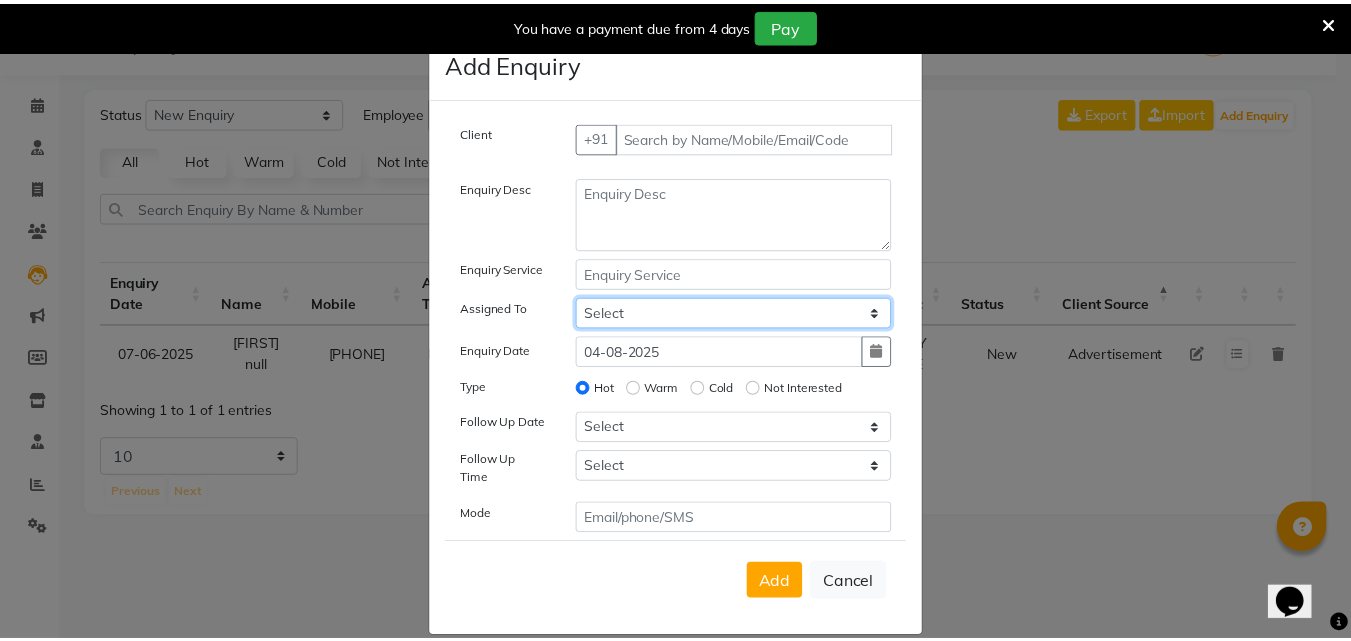 scroll, scrollTop: 12, scrollLeft: 0, axis: vertical 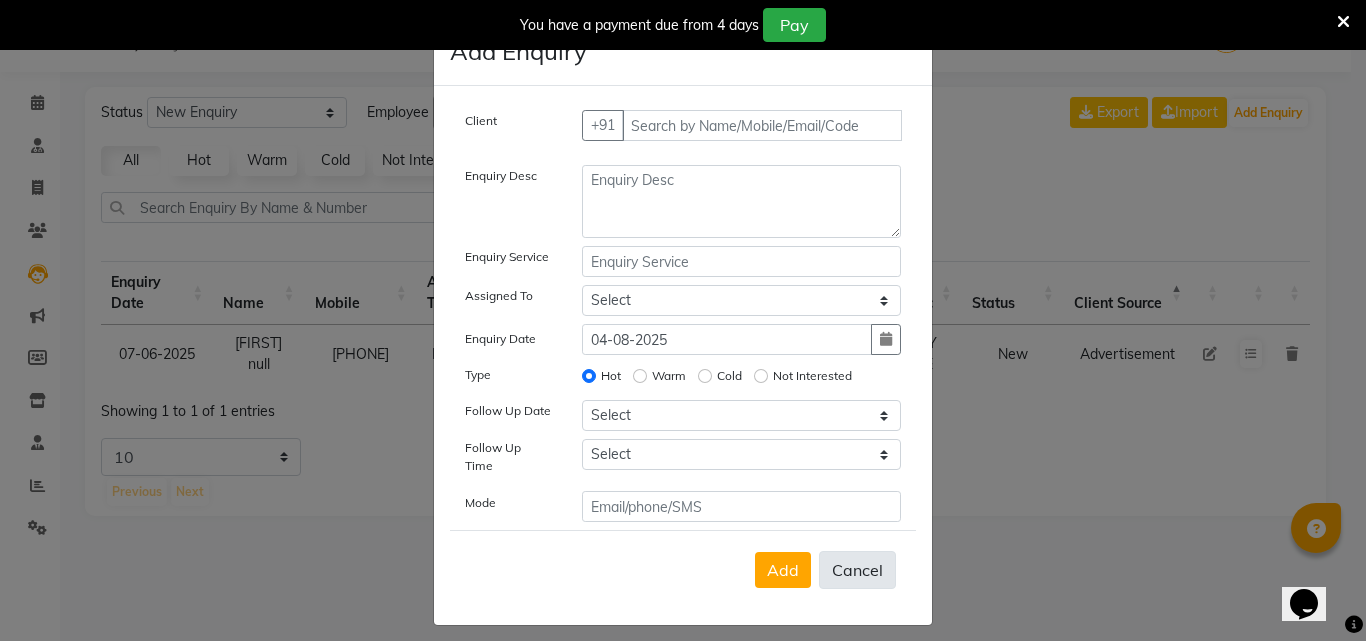 click on "Cancel" 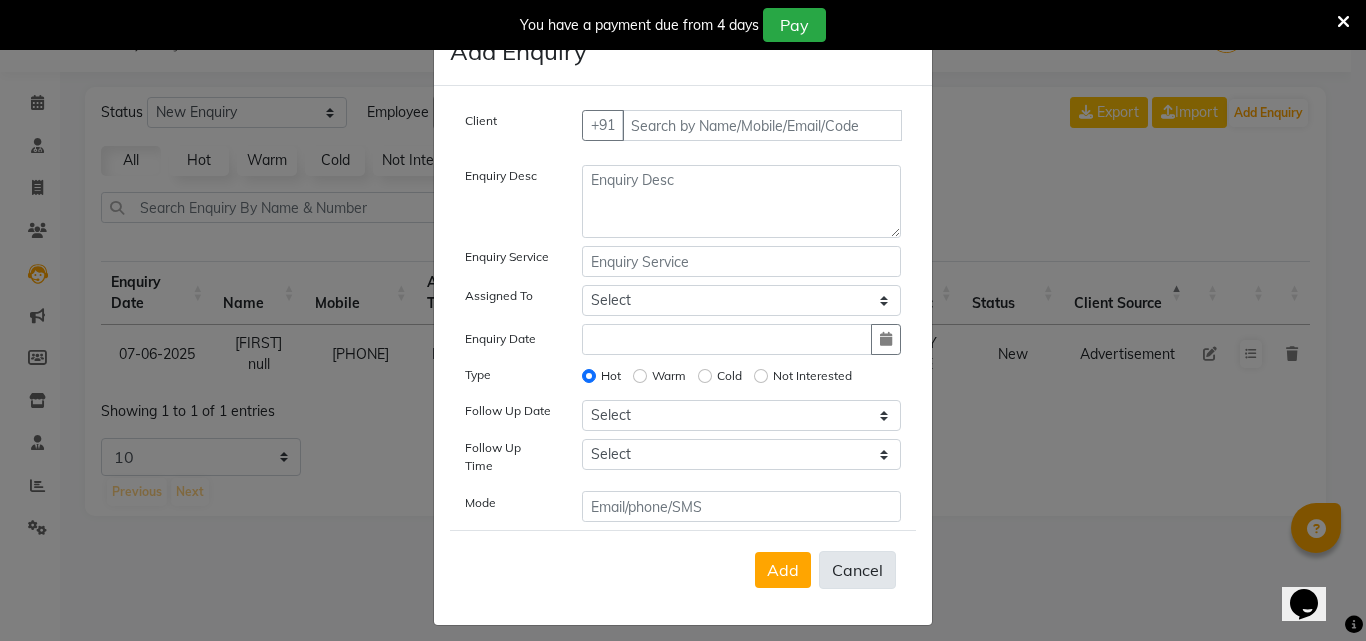 radio on "false" 